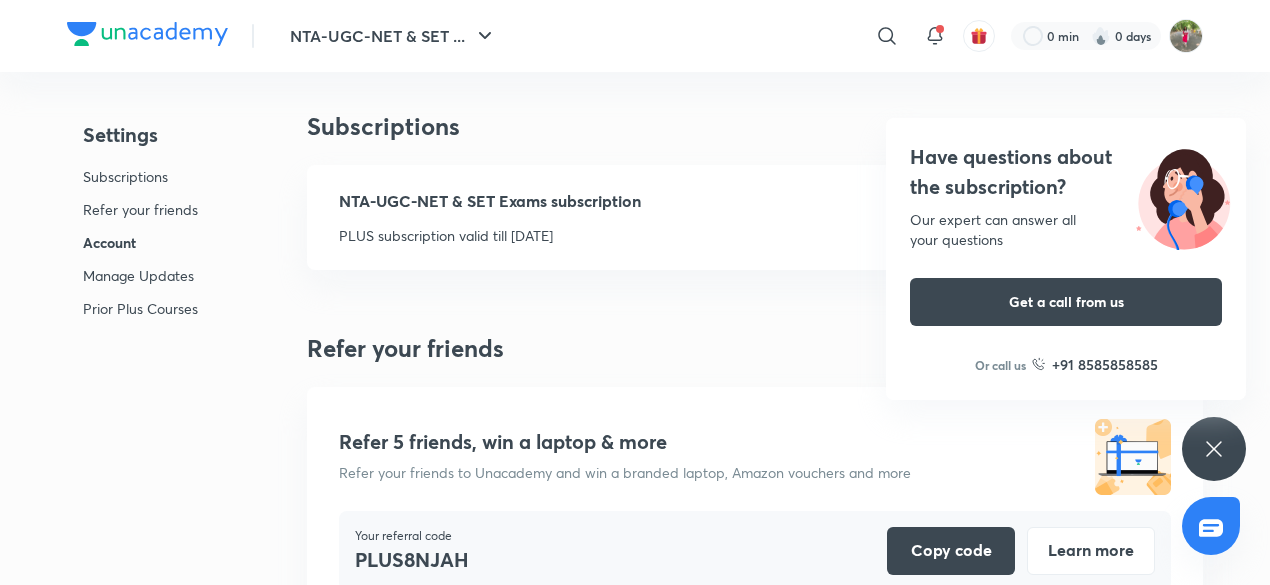 scroll, scrollTop: 560, scrollLeft: 0, axis: vertical 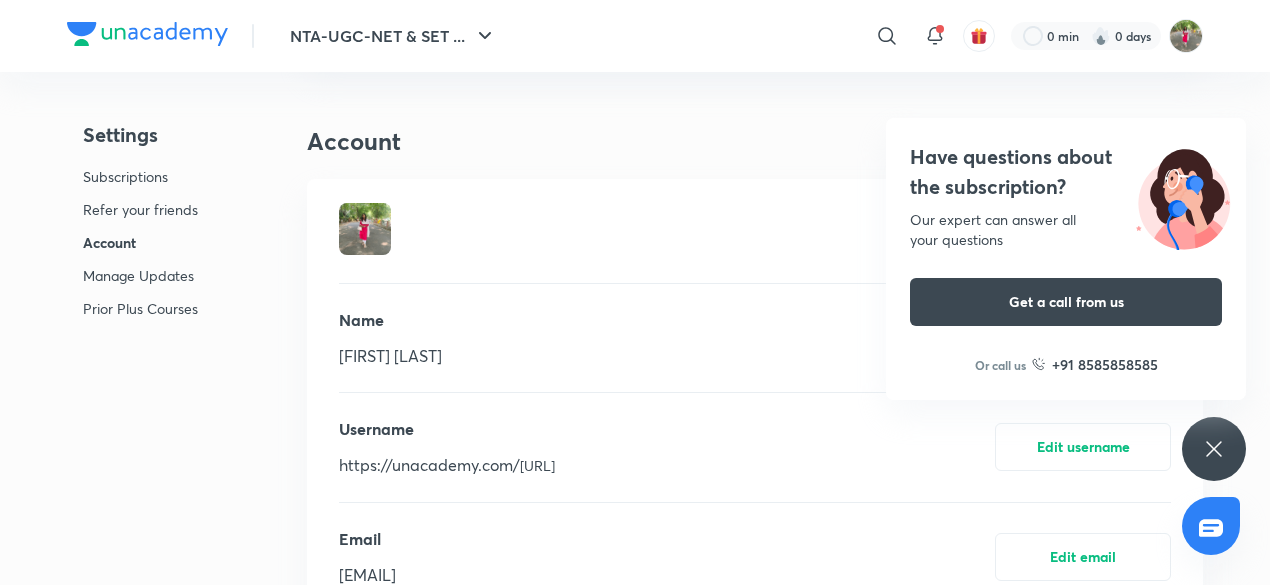click on "Settings Subscriptions Refer your friends Account Manage Updates Prior Plus Courses Subscriptions NTA-UGC-NET & SET Exams subscription PLUS subscription valid till Nov 12, 2025 Upgrade / Extend Refer your friends Refer 5 friends, win a laptop & more Refer your friends to Unacademy and win a branded laptop, Amazon vouchers and more Your referral code PLUS8NJAH Copy code Learn more Account Edit profile image Name Riti Srivastava Edit name Username https://unacademy.com/ @unacademy-user-D6NQYDG7TG9N Edit username Email ritti.heelr@gmail.com Edit email Mobile number +91 6388889720 Edit number State of residence Uttar Pradesh Edit State Delete account Manage Updates Class Reminder Email On Off Push On Off Updates Centre On Off SMS On Off Quiz Reminder Email On Off Push On Off Updates Centre On Off SMS On Off Test series reminder Email On Off Push On Off Updates Centre On Off SMS On Off Daily Digest Email On Off Push On Off Updates Centre On Off Test results ready Email On Off Push On Off Updates Centre On Off On" at bounding box center (635, 2078) 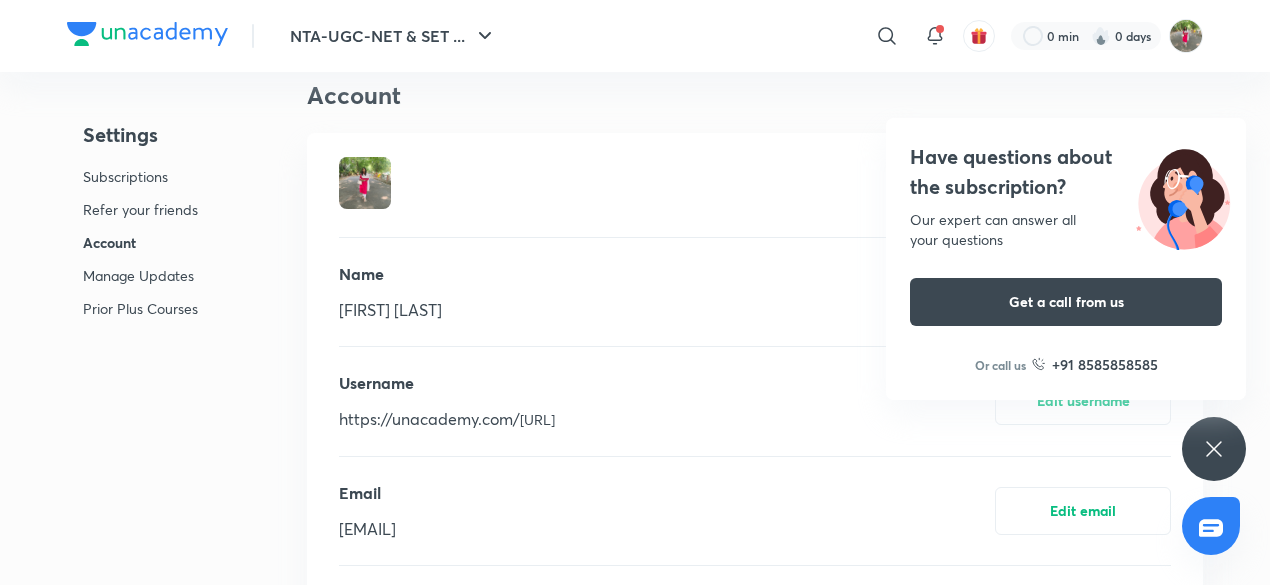 scroll, scrollTop: 520, scrollLeft: 0, axis: vertical 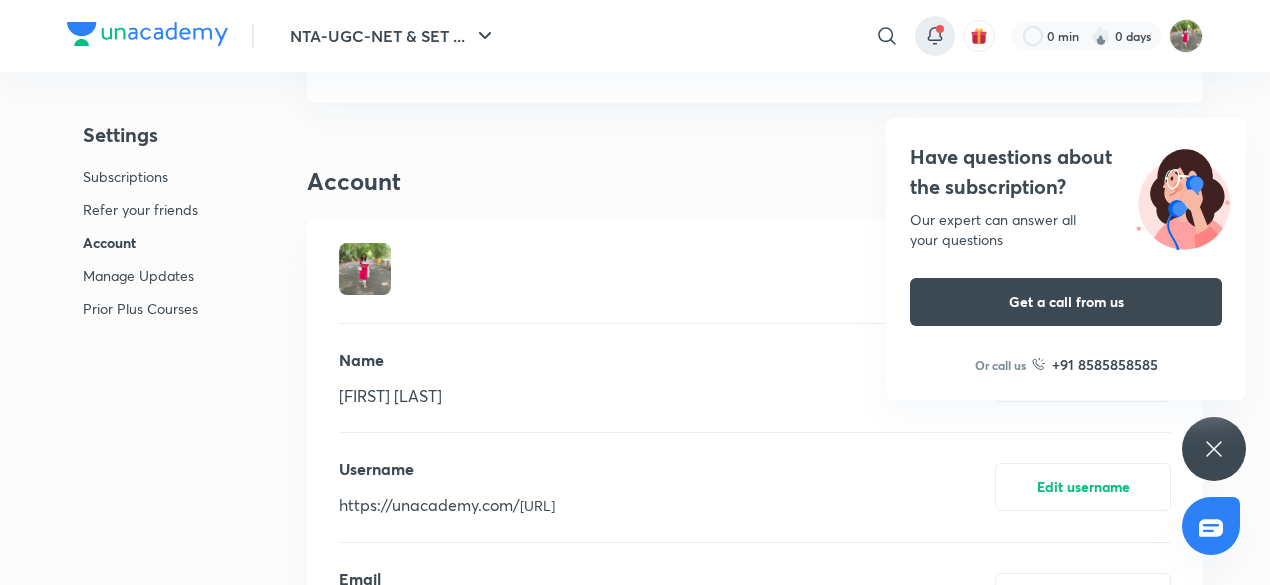 click 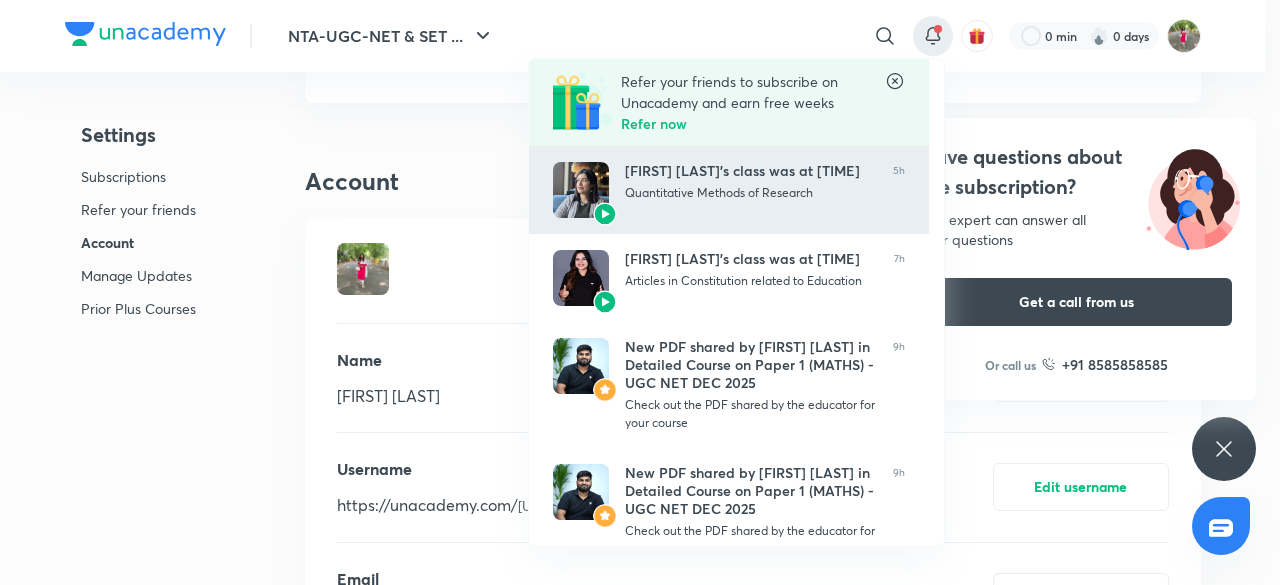 click on "Quantitative Methods of Research" at bounding box center [751, 193] 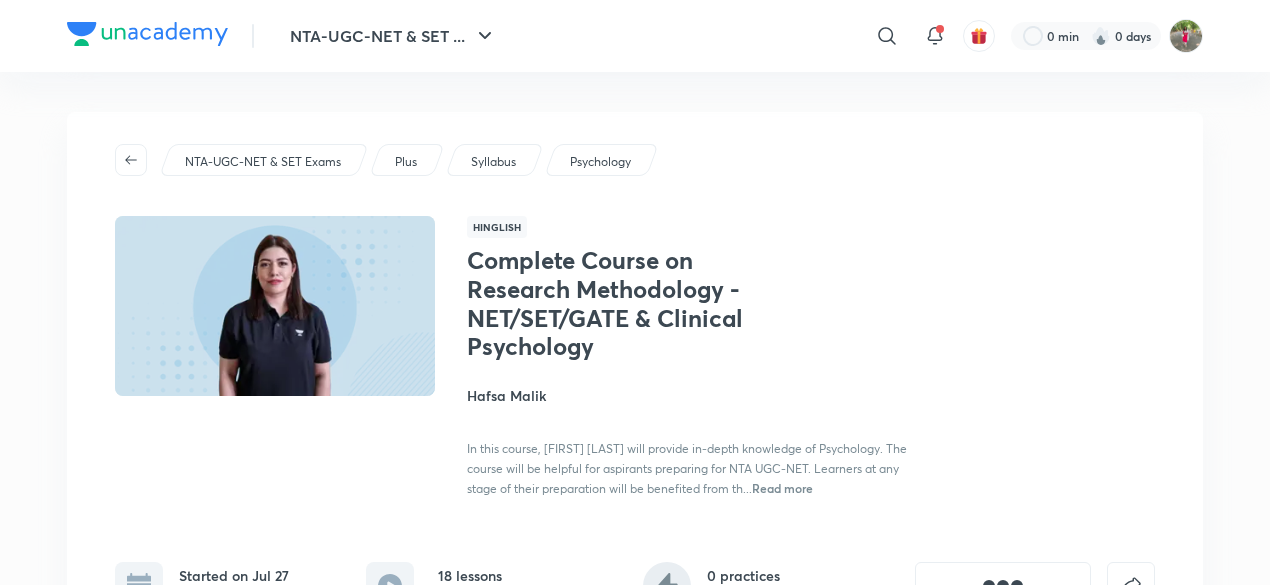 scroll, scrollTop: 0, scrollLeft: 0, axis: both 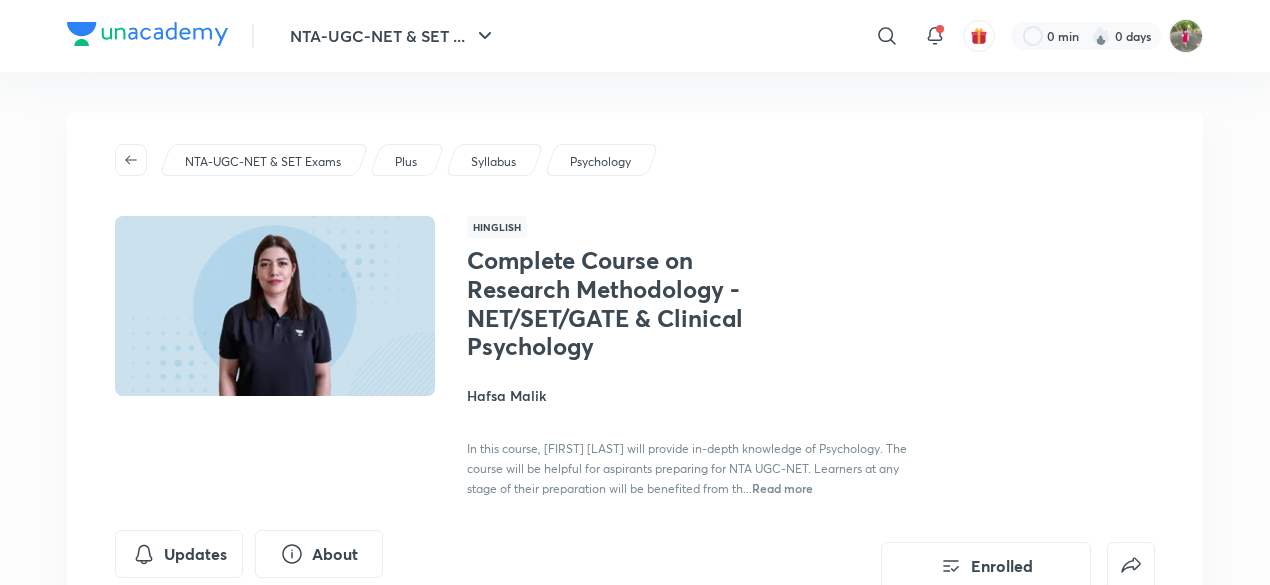 click on "NTA-UGC-NET & SET Exams Plus Syllabus Psychology Hinglish Complete Course on Research Methodology - NET/SET/GATE & Clinical Psychology Hafsa Malik In this course, Hafsa Malik will provide in-depth knowledge of Psychology. The course will be helpful for aspirants preparing for NTA UGC-NET. Learners at any stage of their preparation will be benefited from th...  Read more Updates About Enrolled" at bounding box center [635, 367] 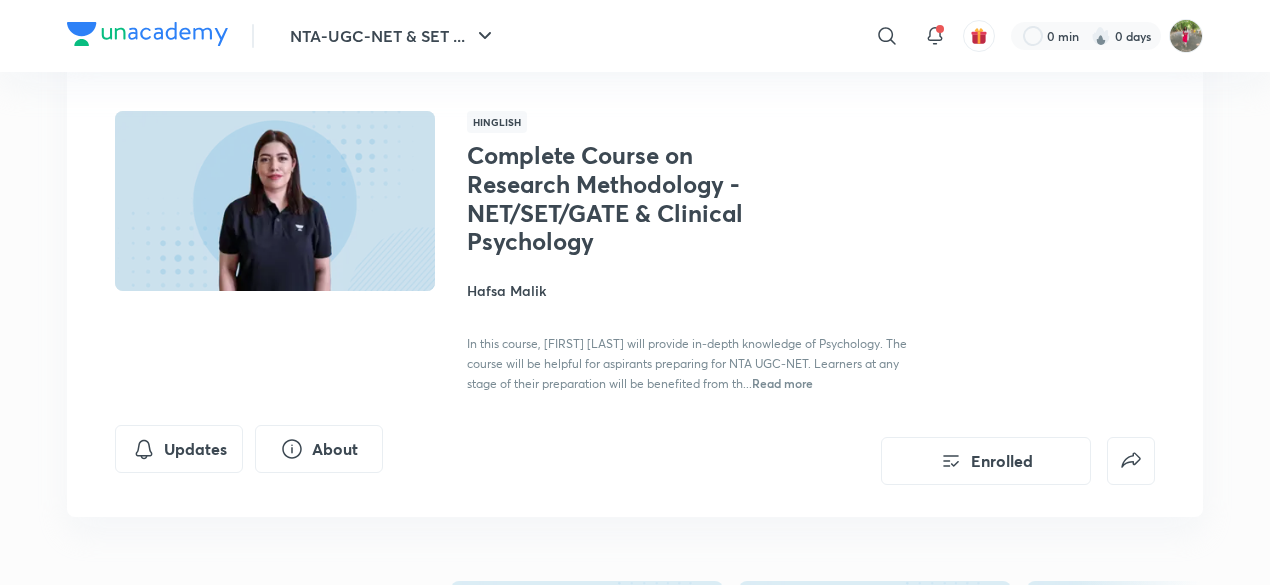 scroll, scrollTop: 80, scrollLeft: 0, axis: vertical 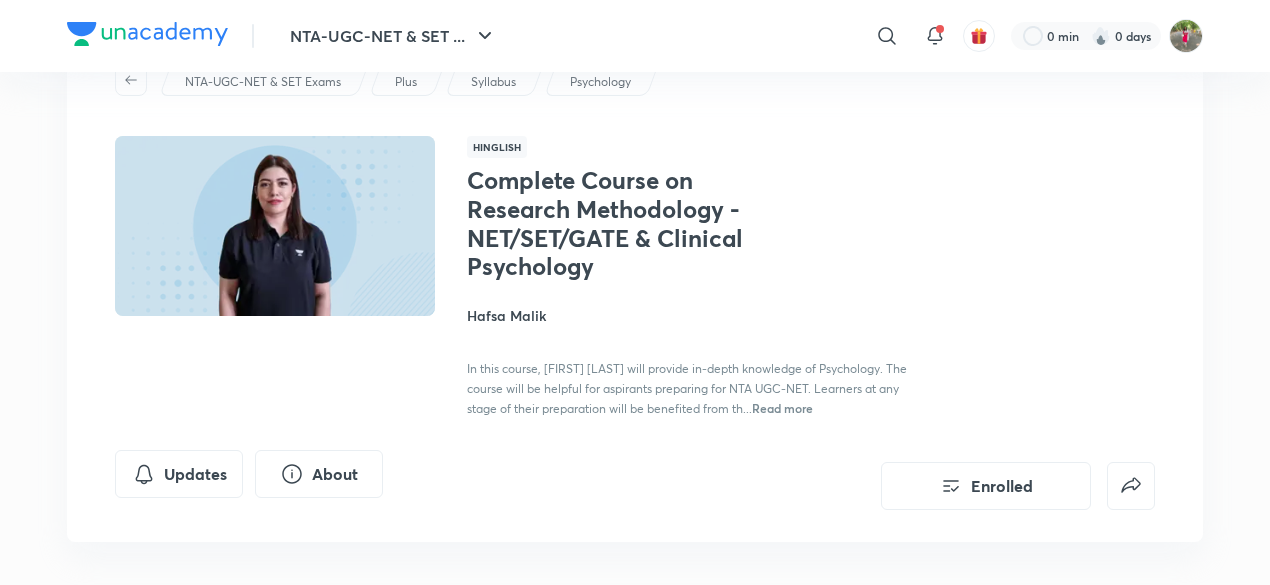 click on "Psychology" at bounding box center (600, 82) 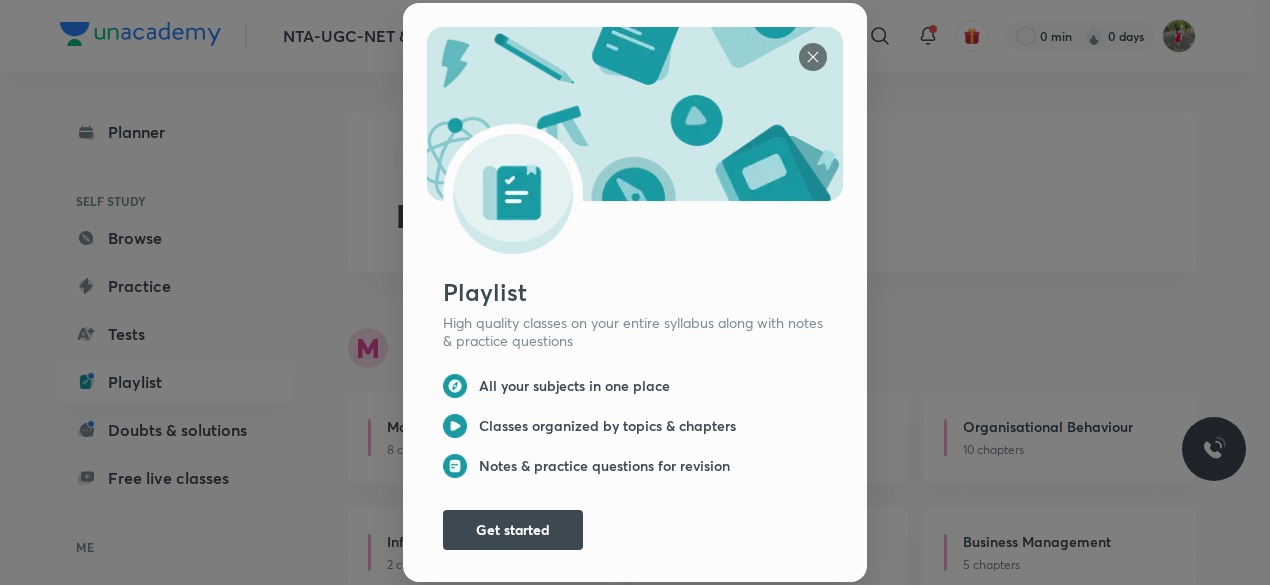 scroll, scrollTop: 88, scrollLeft: 0, axis: vertical 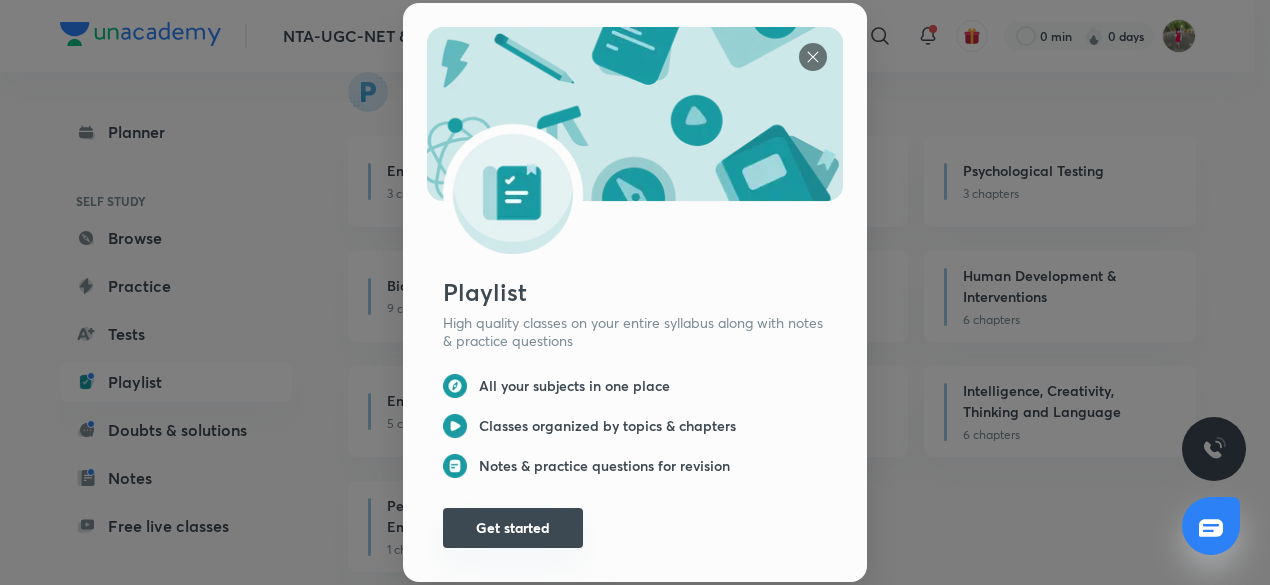 click on "Get started" at bounding box center (513, 528) 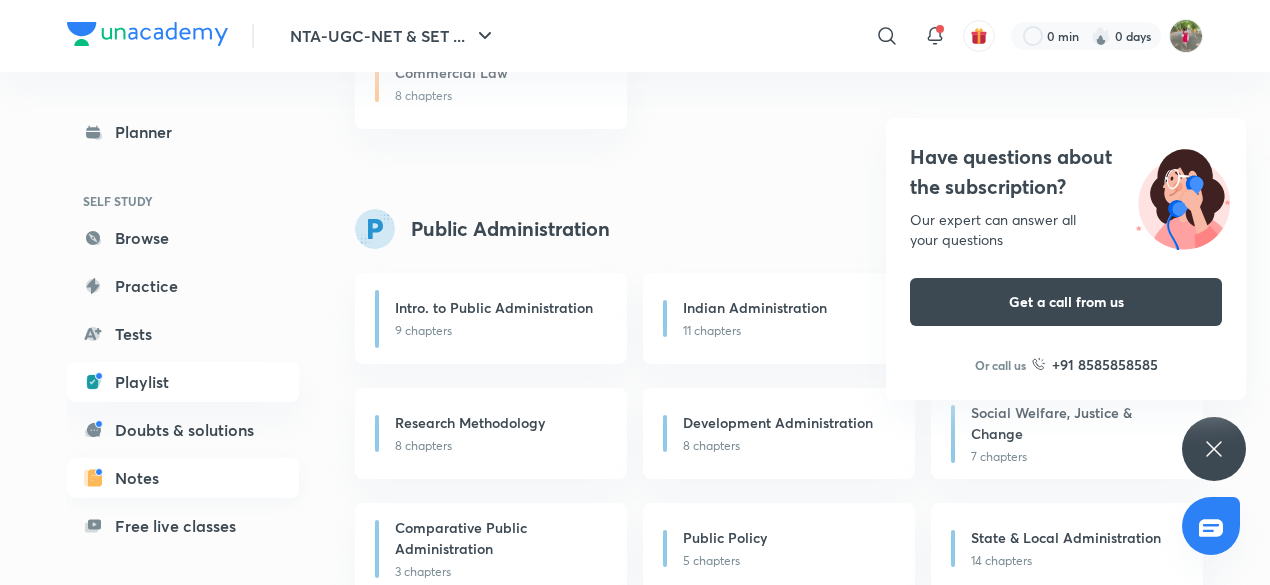 scroll, scrollTop: 6561, scrollLeft: 0, axis: vertical 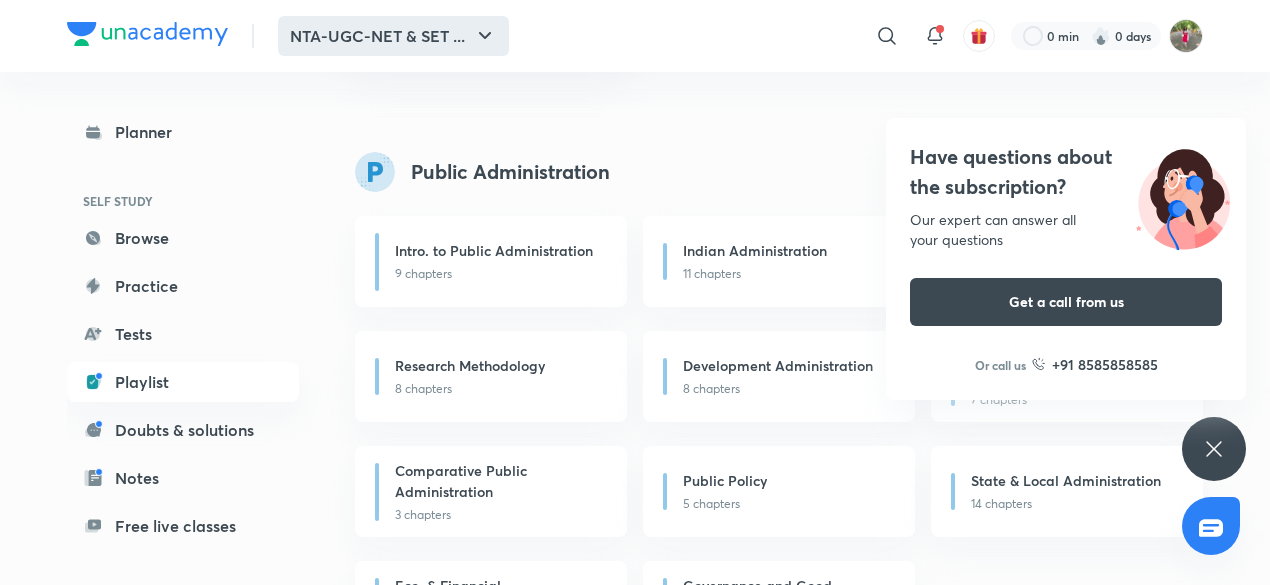 click 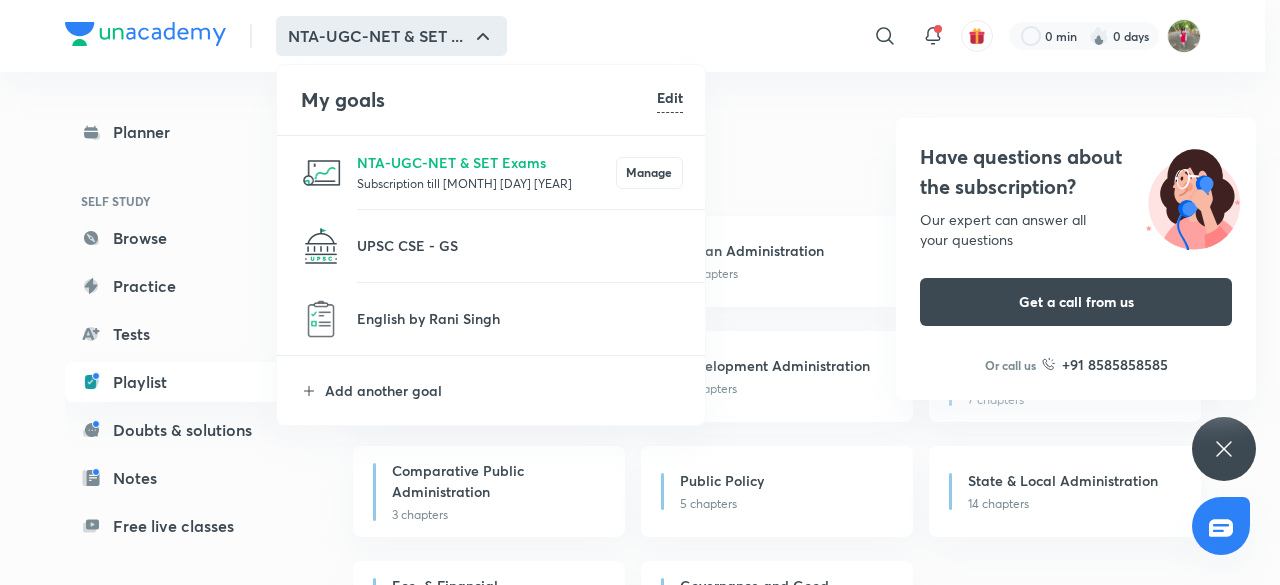 click at bounding box center [640, 292] 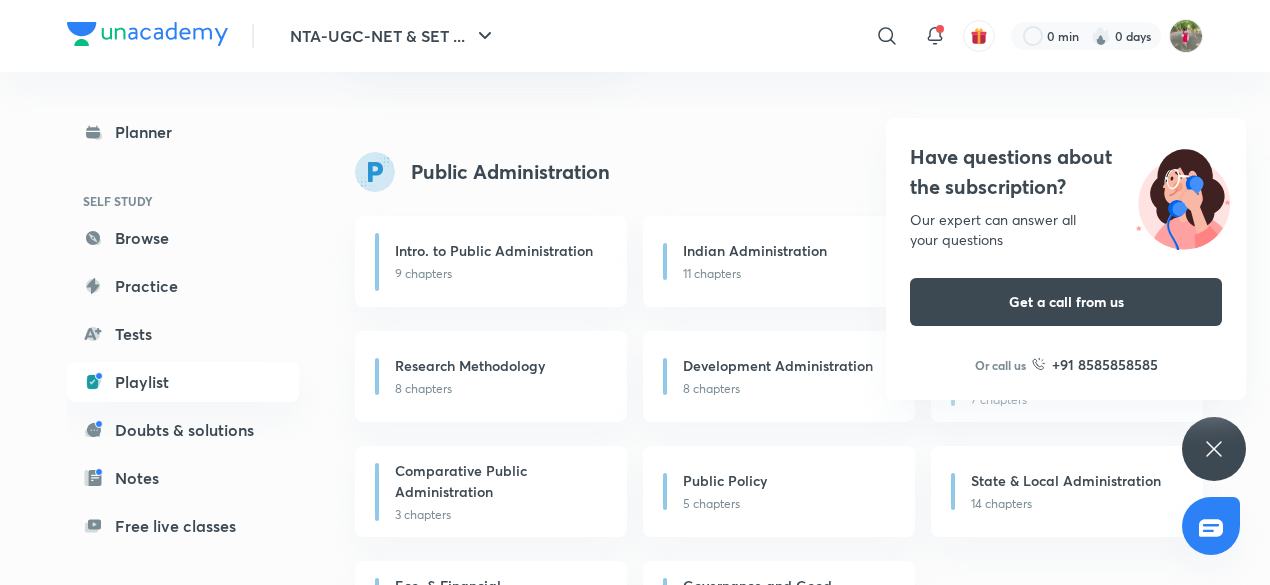 click on "Have questions about the subscription? Our expert can answer all your questions Get a call from us Or call us +91 8585858585" at bounding box center (1214, 449) 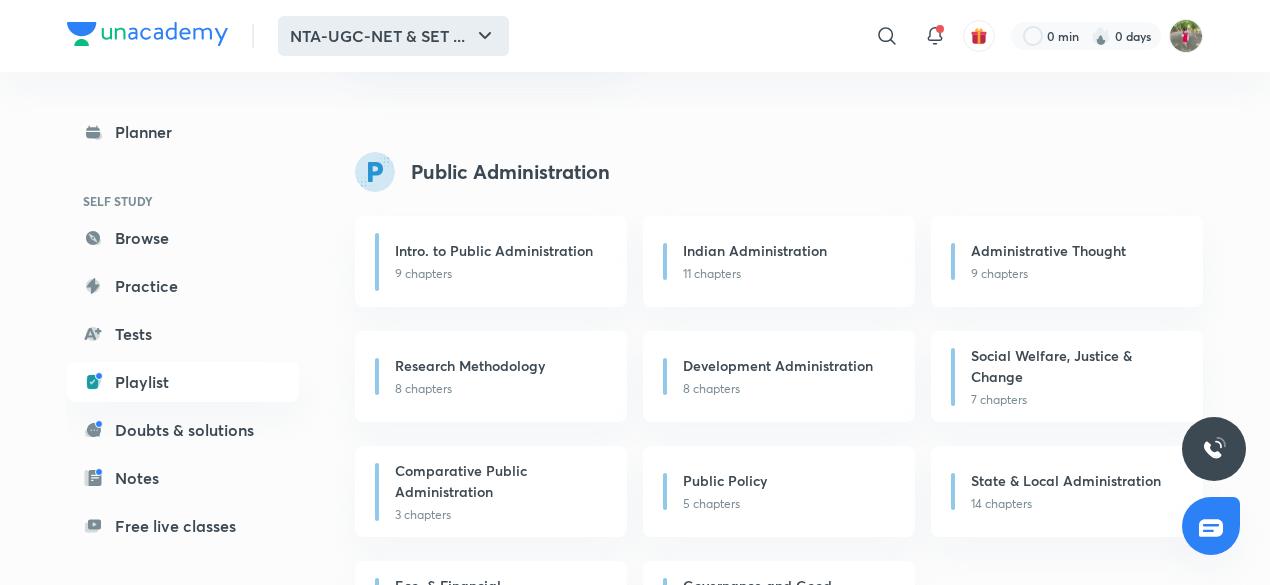 click 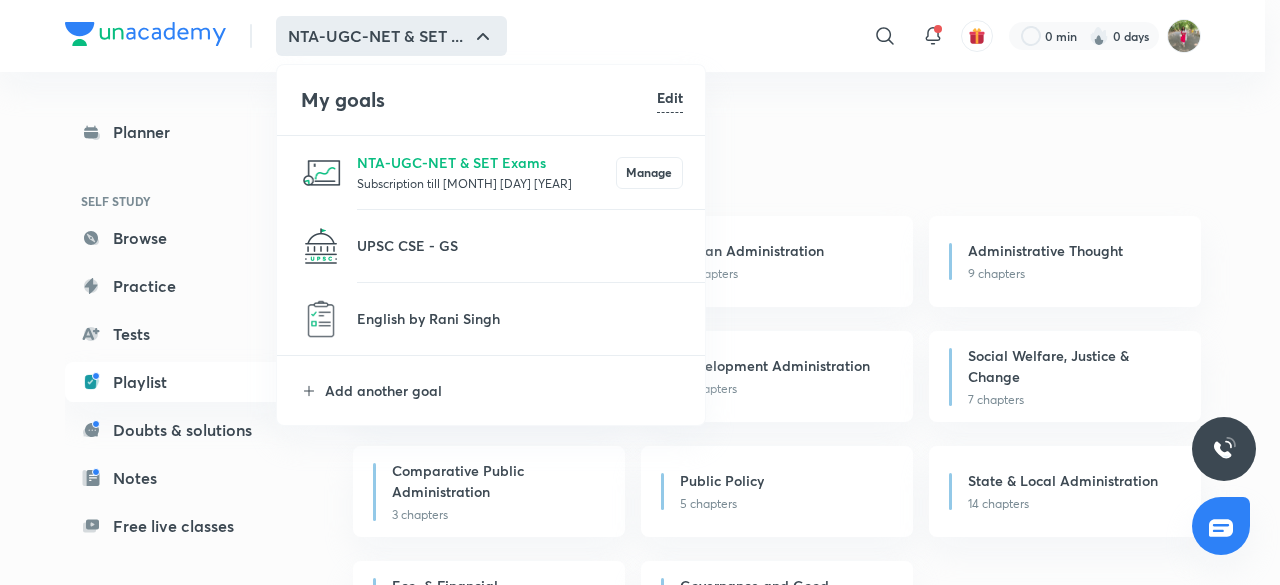 click at bounding box center [640, 292] 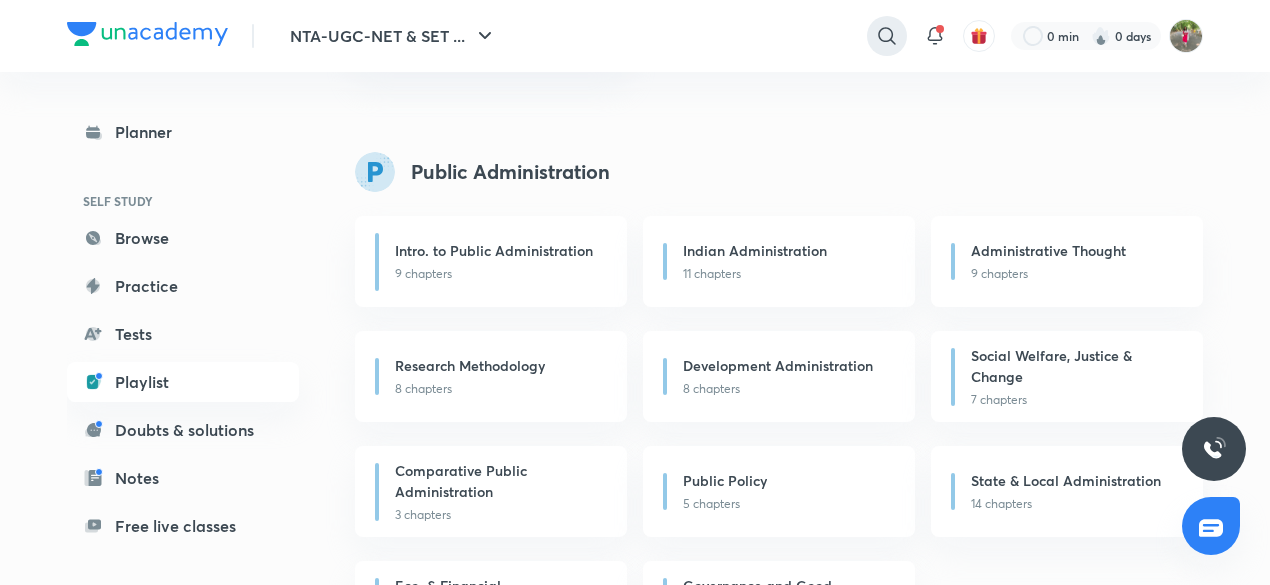 click 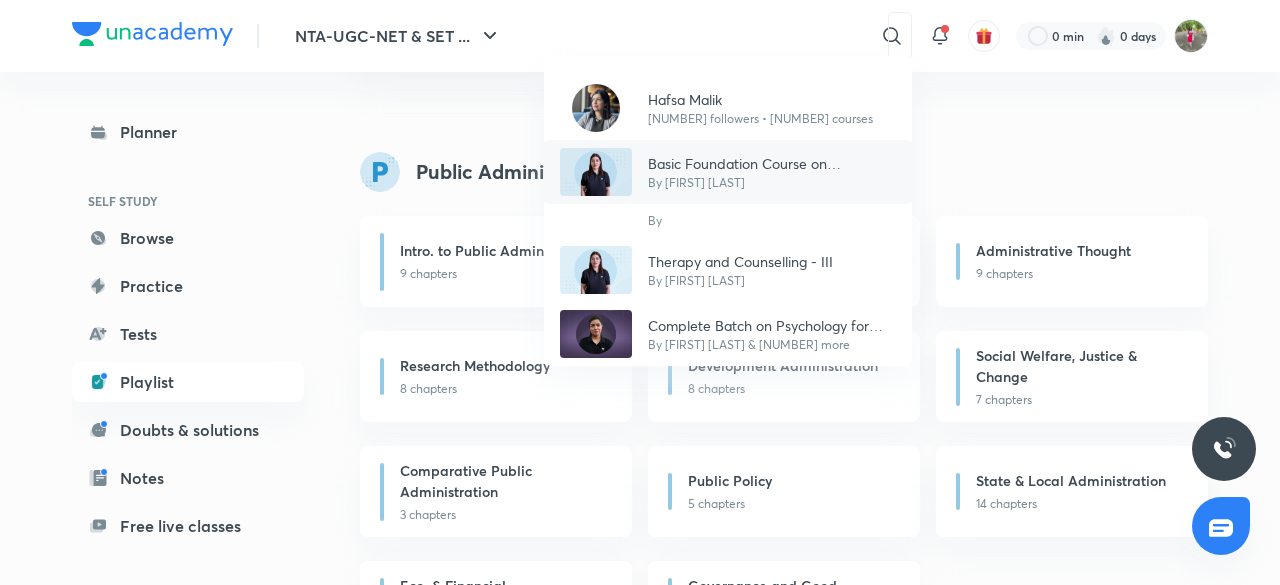 click on "Basic Foundation Course on Psychology - UGC NET Jun 2025" at bounding box center (772, 163) 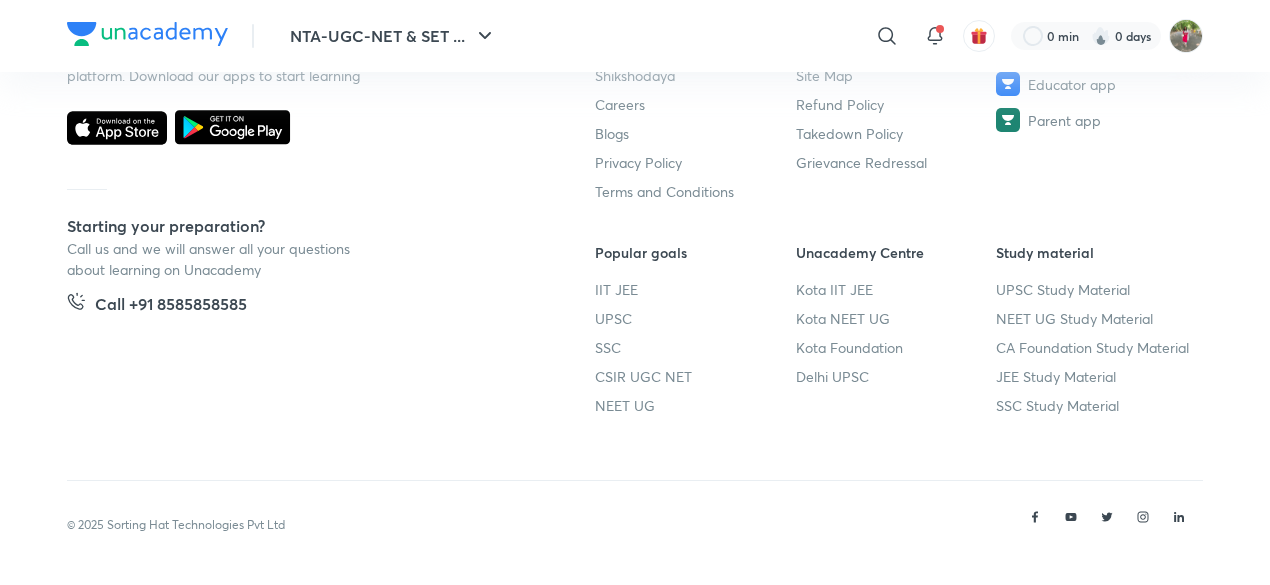 scroll, scrollTop: 0, scrollLeft: 0, axis: both 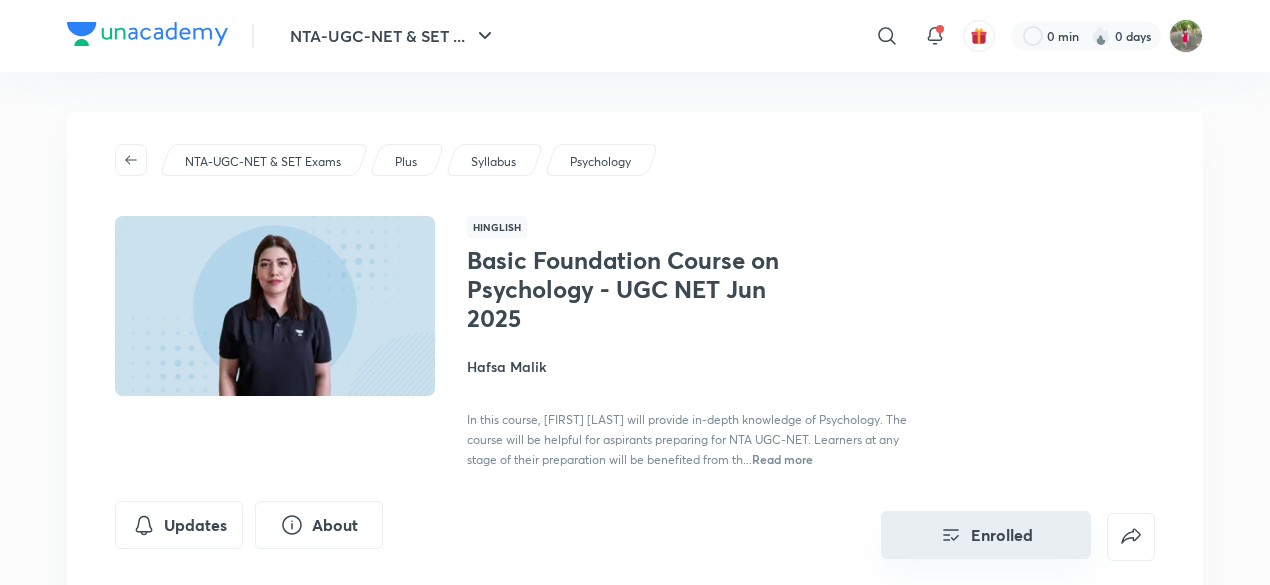 click on "Enrolled" at bounding box center [986, 535] 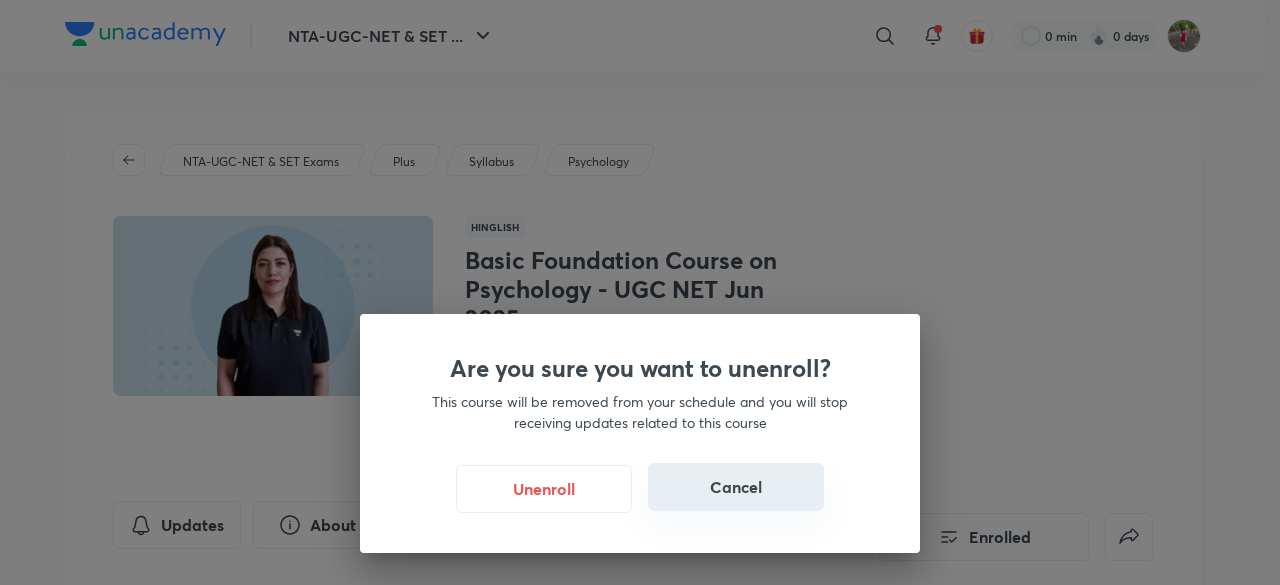 click on "Cancel" at bounding box center (736, 487) 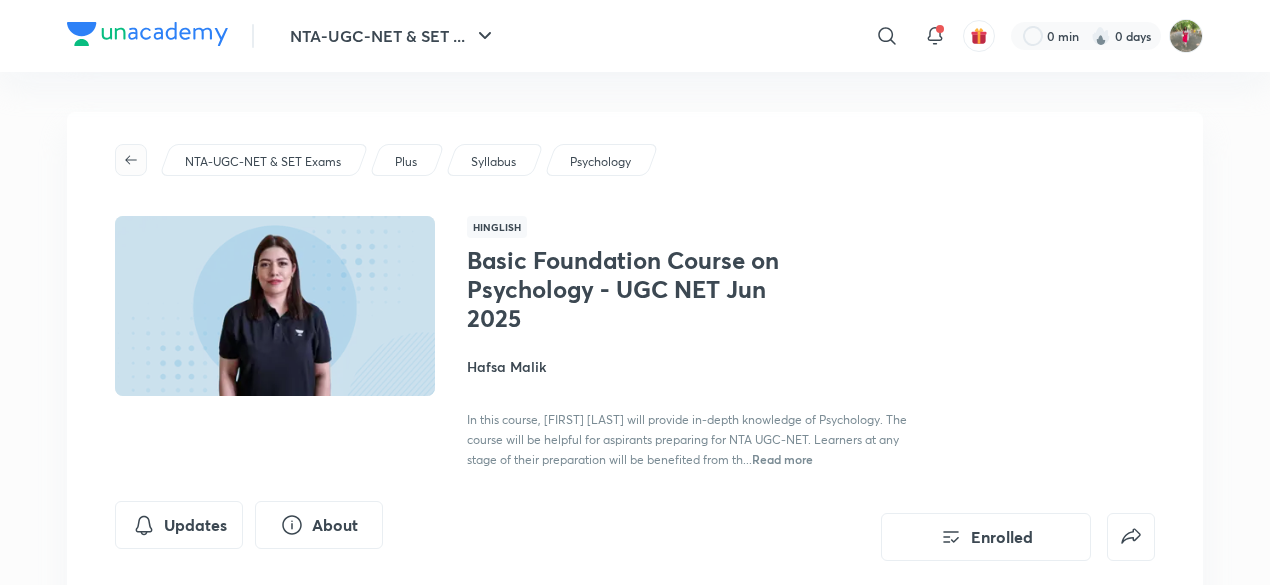 click 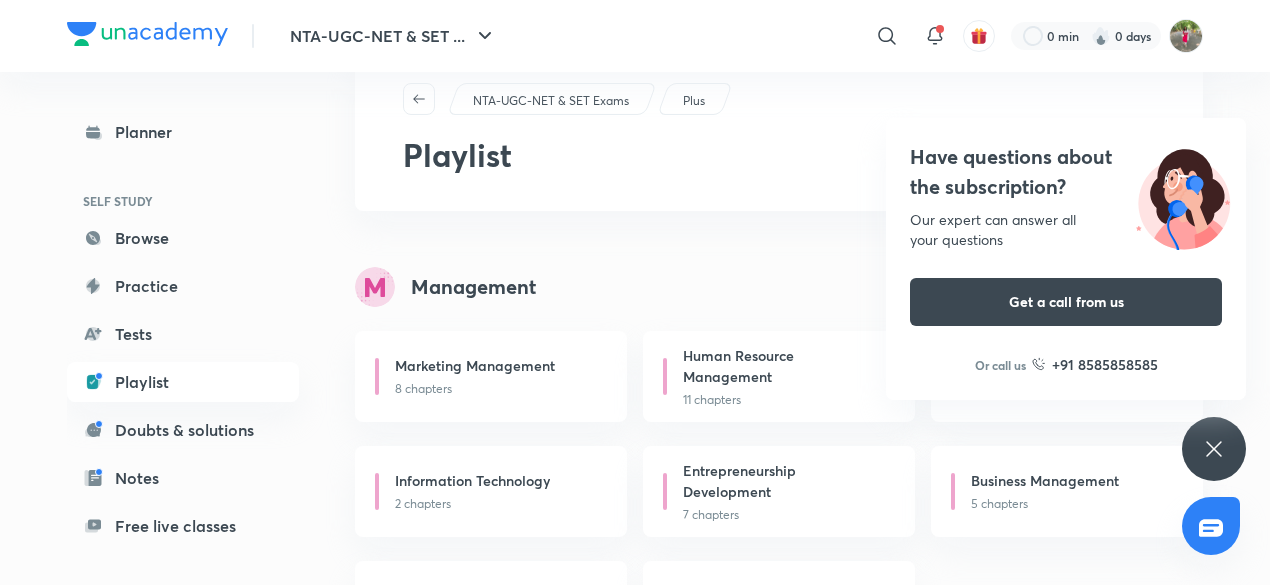scroll, scrollTop: 0, scrollLeft: 0, axis: both 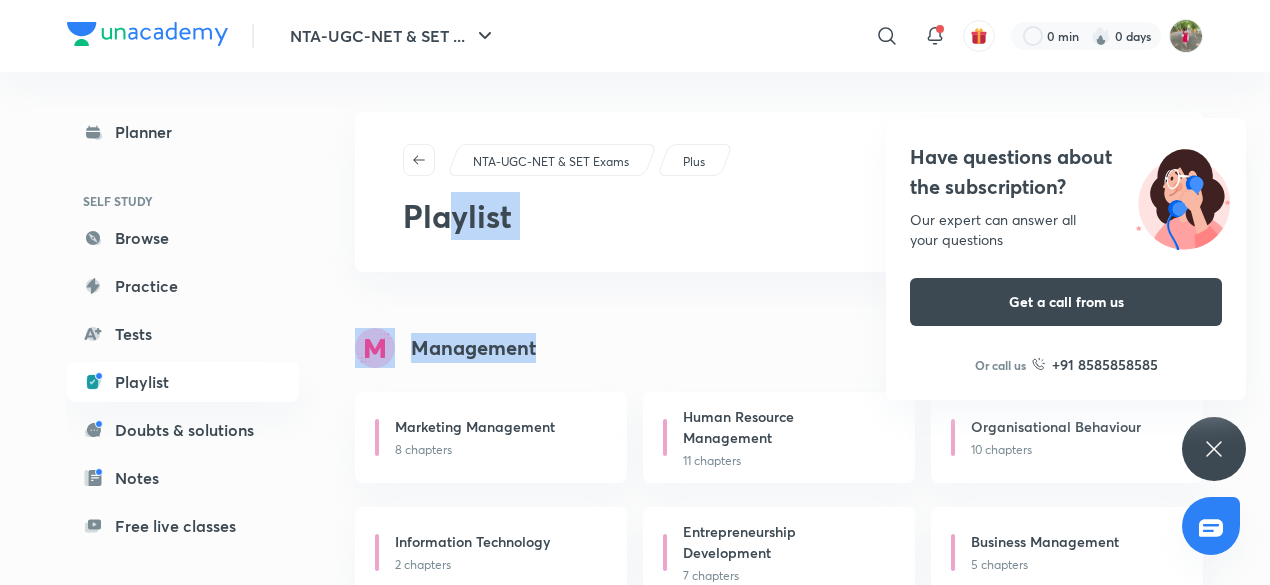 drag, startPoint x: 454, startPoint y: 243, endPoint x: 496, endPoint y: 243, distance: 42 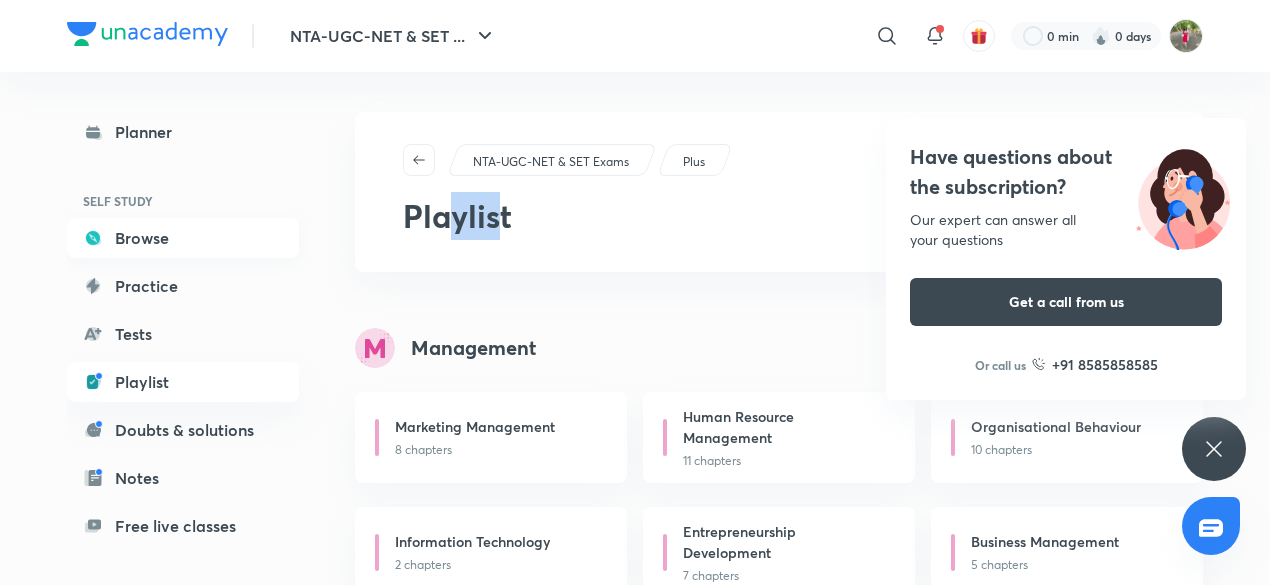 click on "Browse" at bounding box center (183, 238) 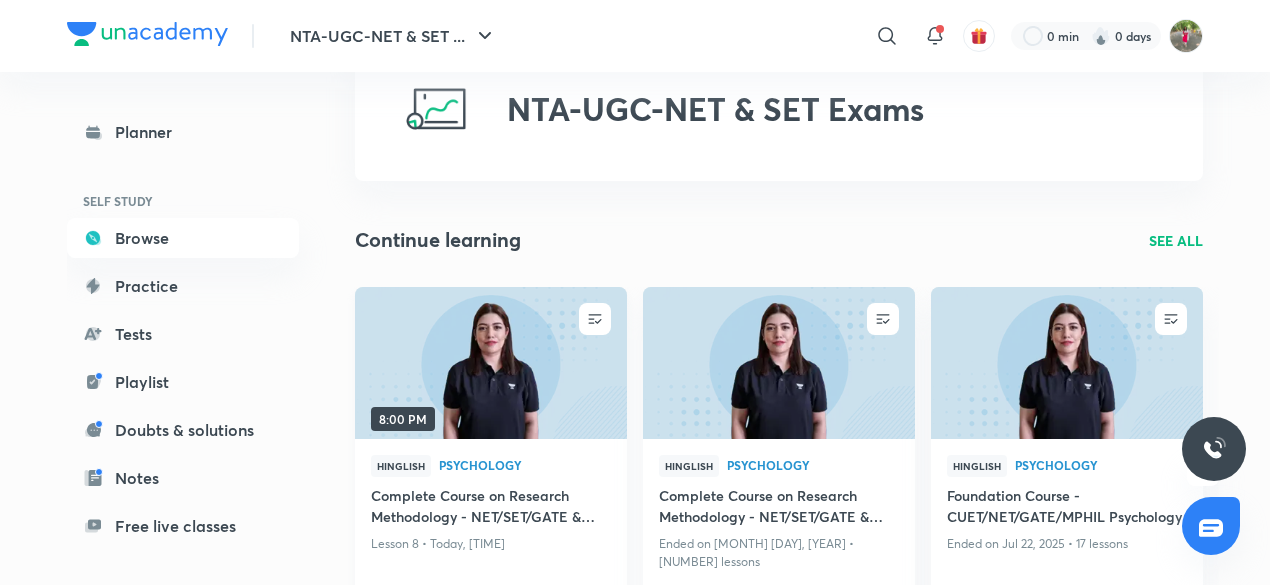 scroll, scrollTop: 80, scrollLeft: 0, axis: vertical 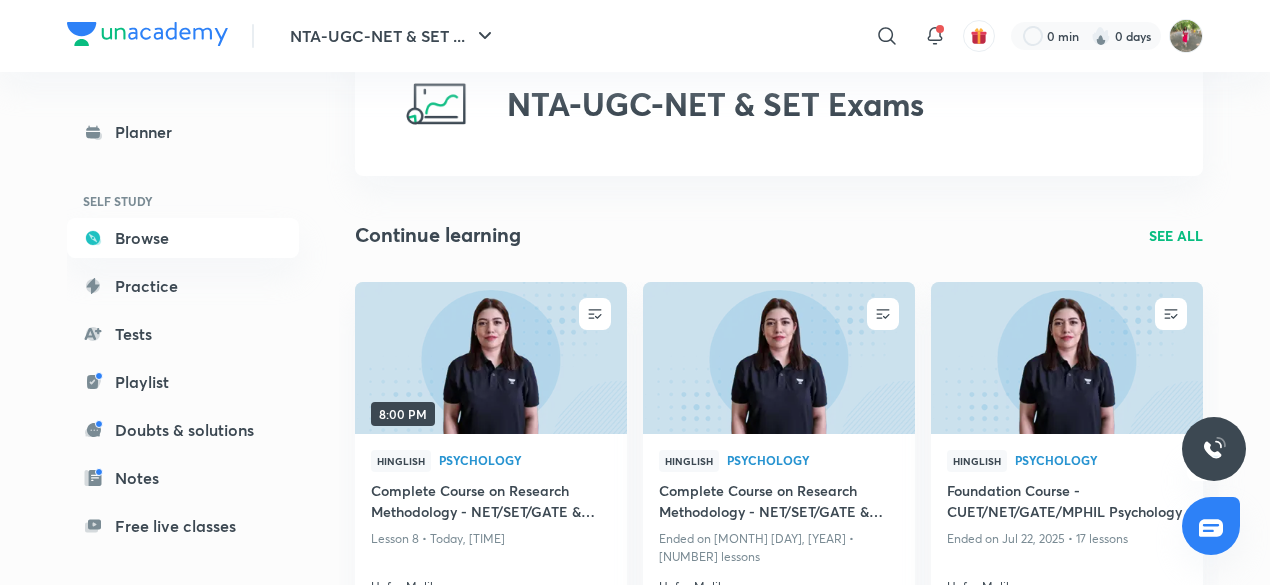 click on "SEE ALL" at bounding box center [1176, 235] 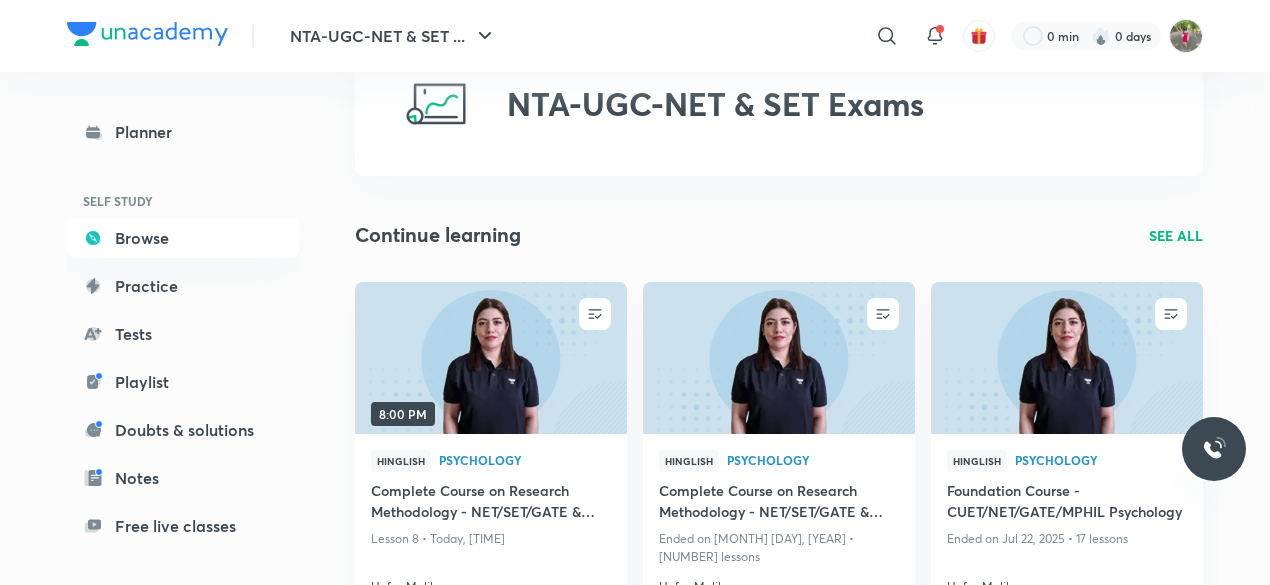 scroll, scrollTop: 0, scrollLeft: 0, axis: both 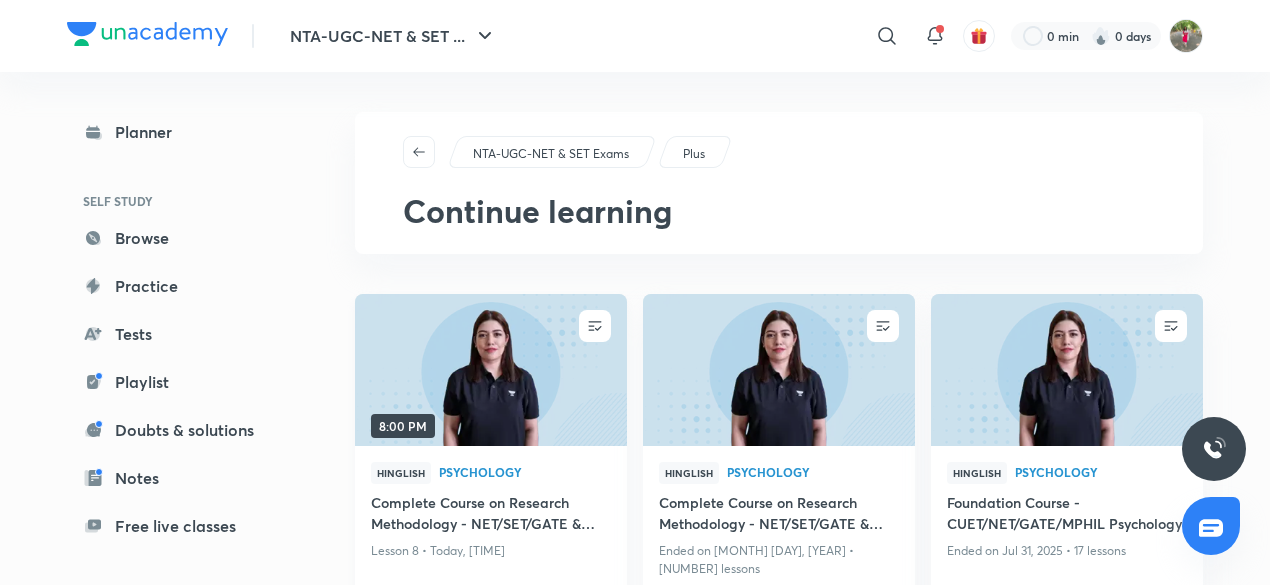 click on "Psychology" at bounding box center [525, 472] 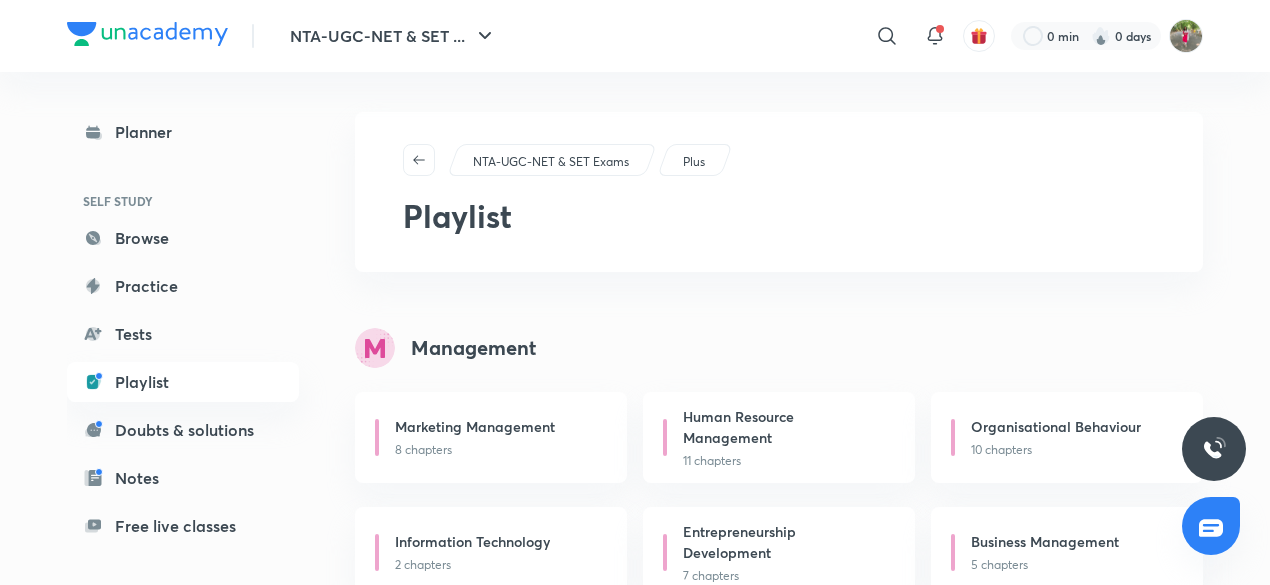 scroll, scrollTop: 1, scrollLeft: 0, axis: vertical 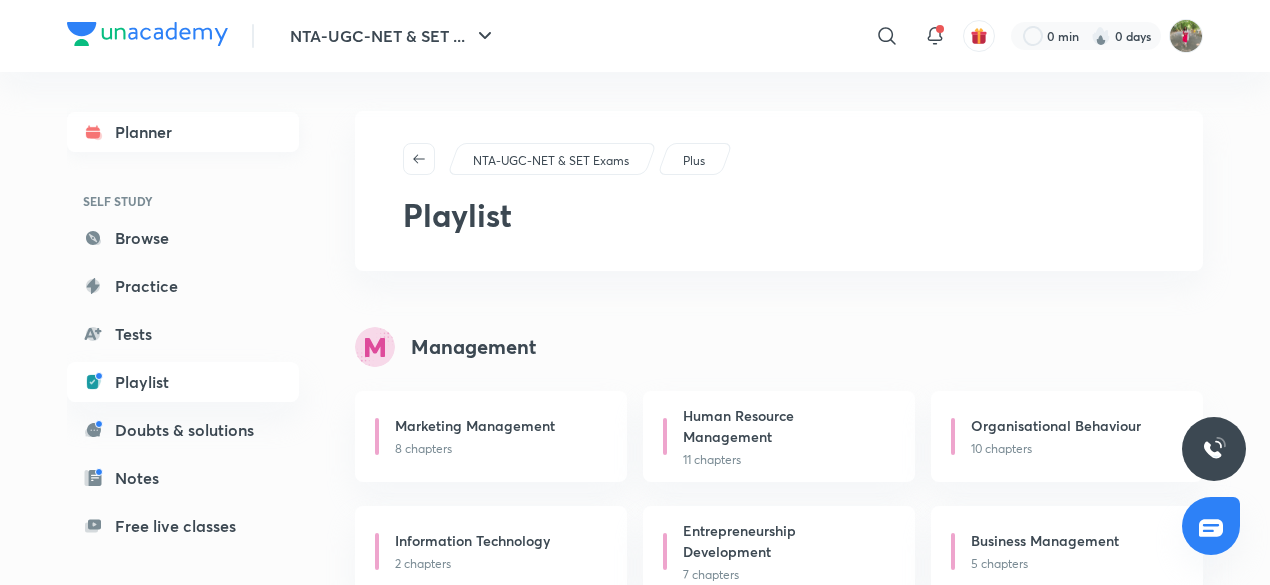 click on "Planner" at bounding box center [183, 132] 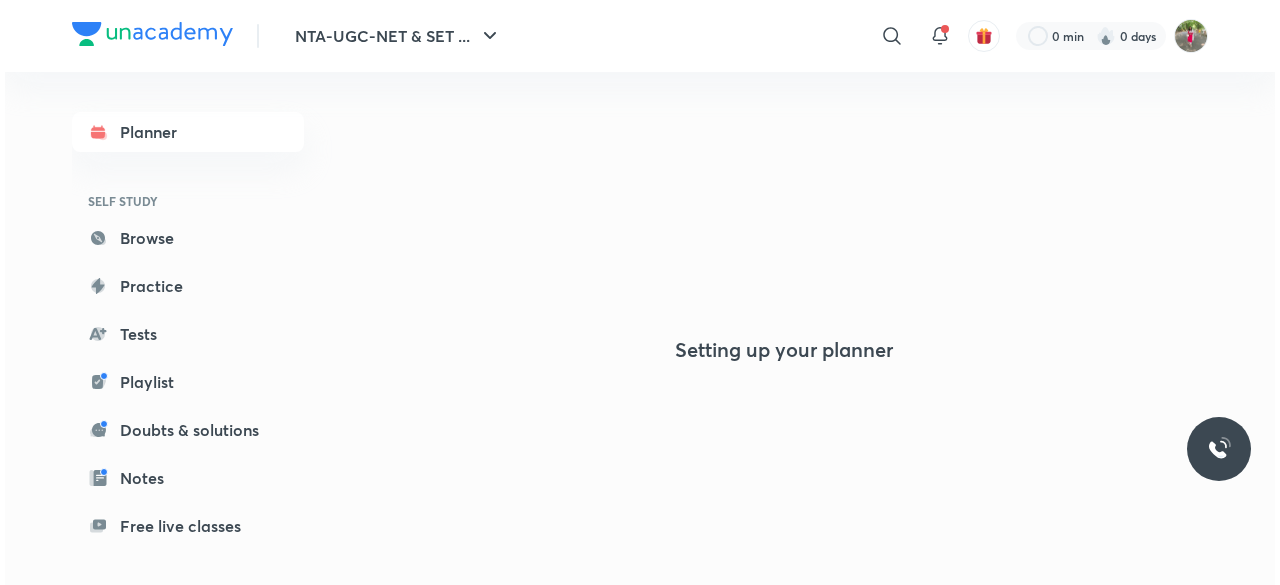 scroll, scrollTop: 0, scrollLeft: 0, axis: both 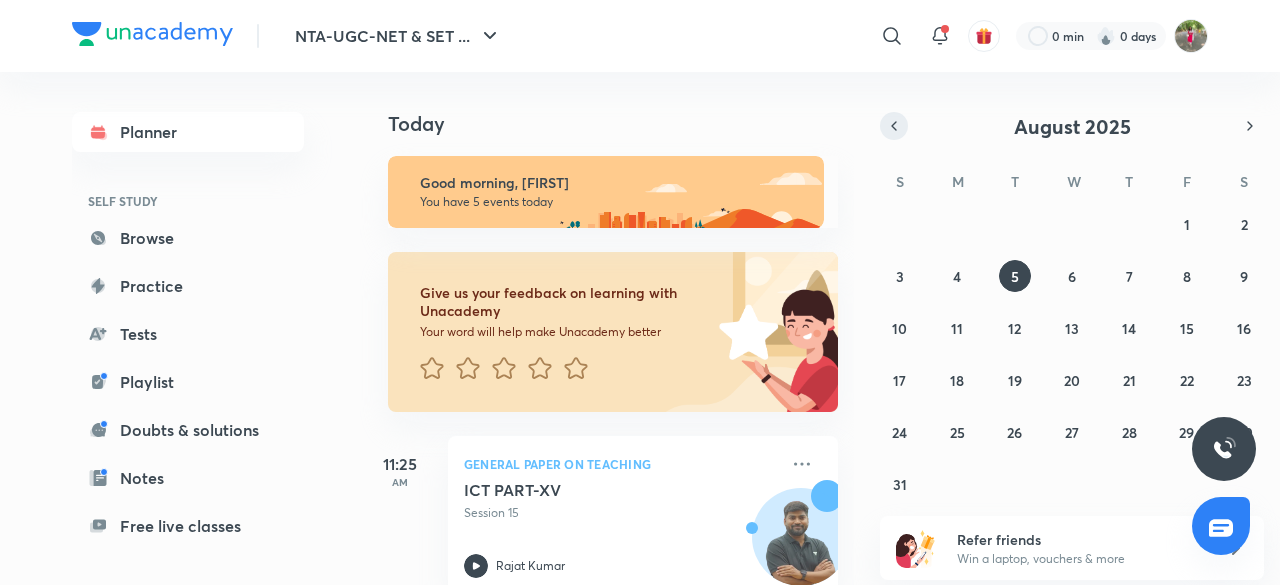 click 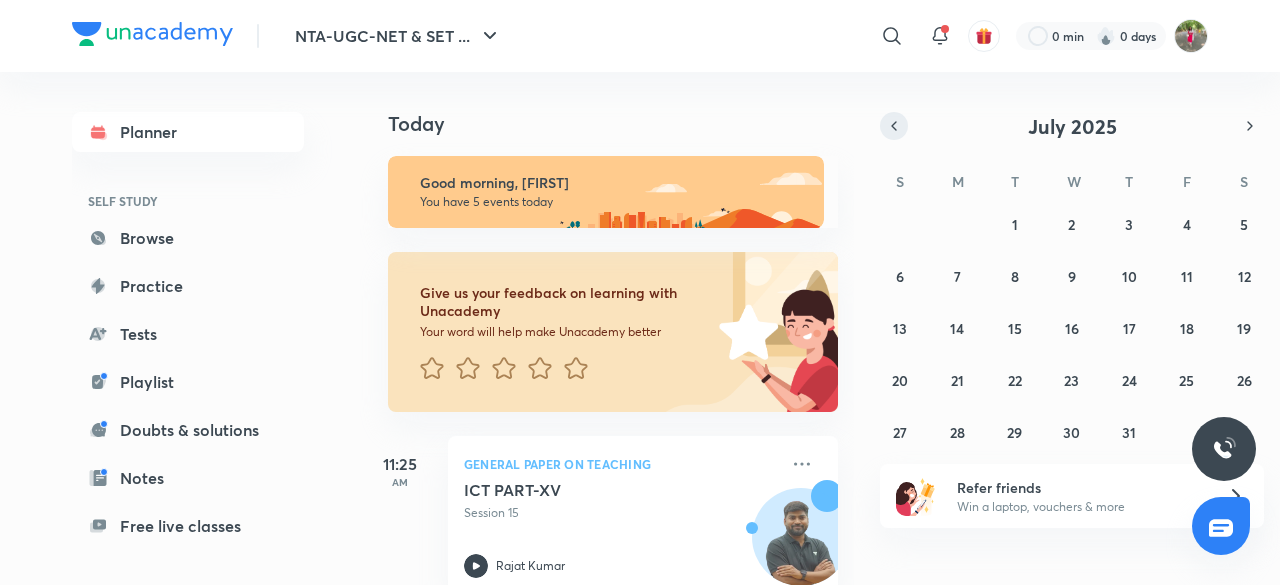 click 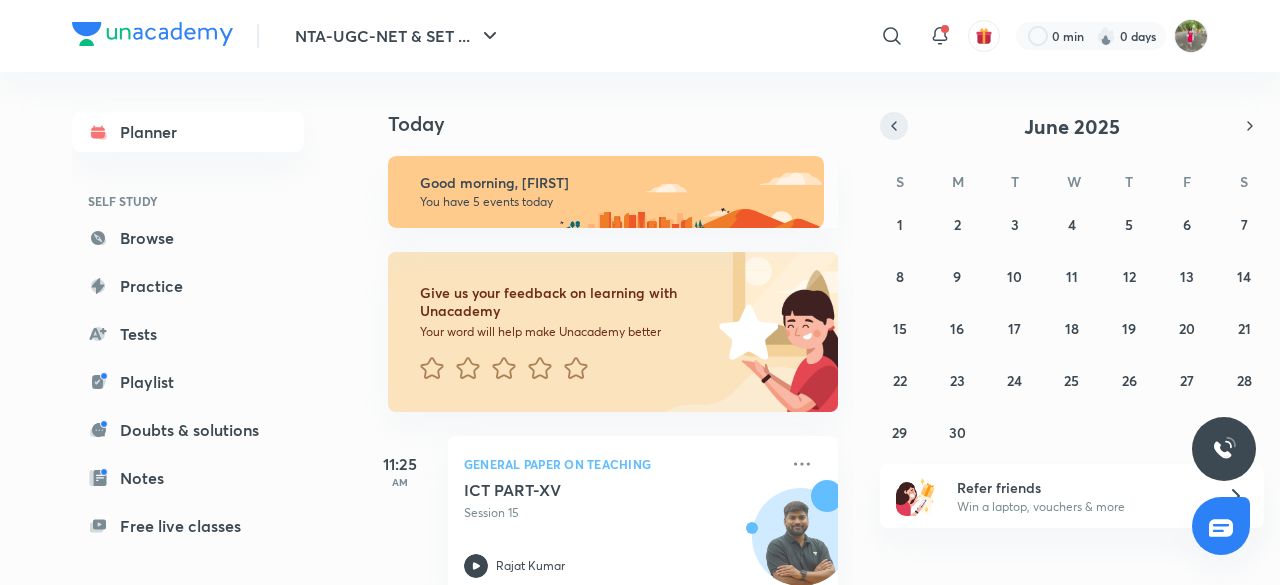 click 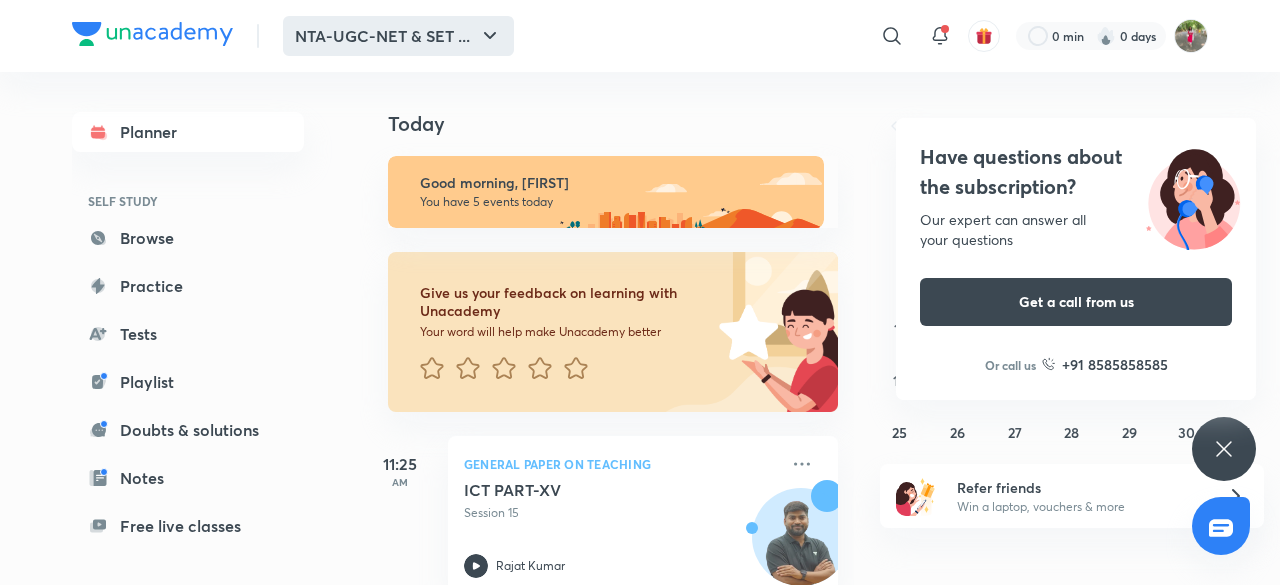 click 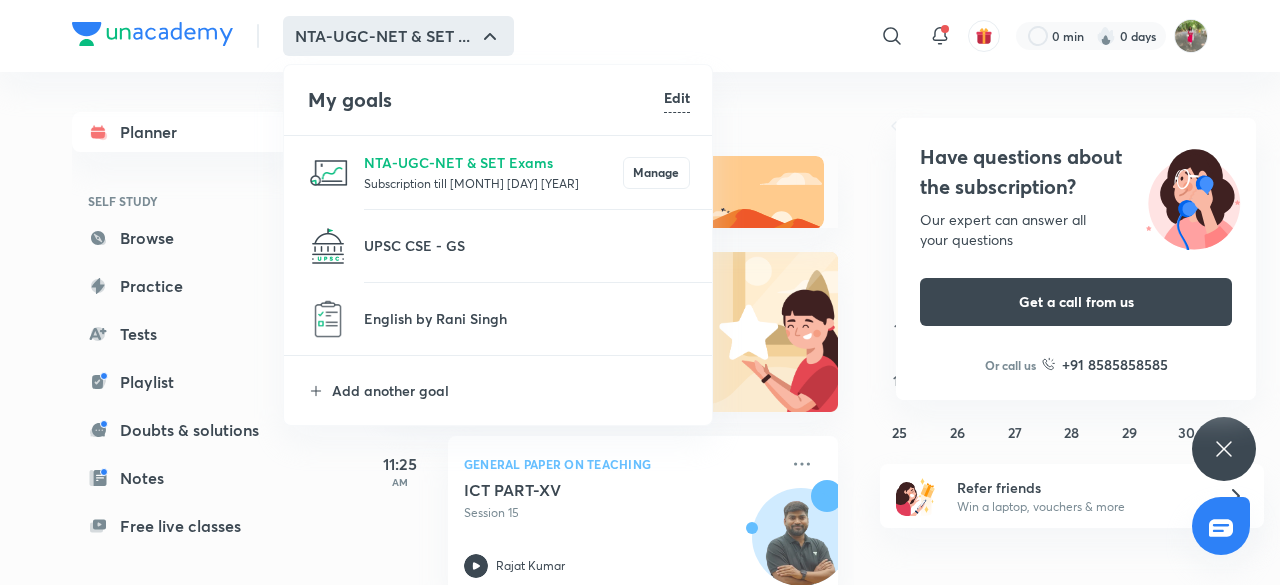 click at bounding box center (640, 292) 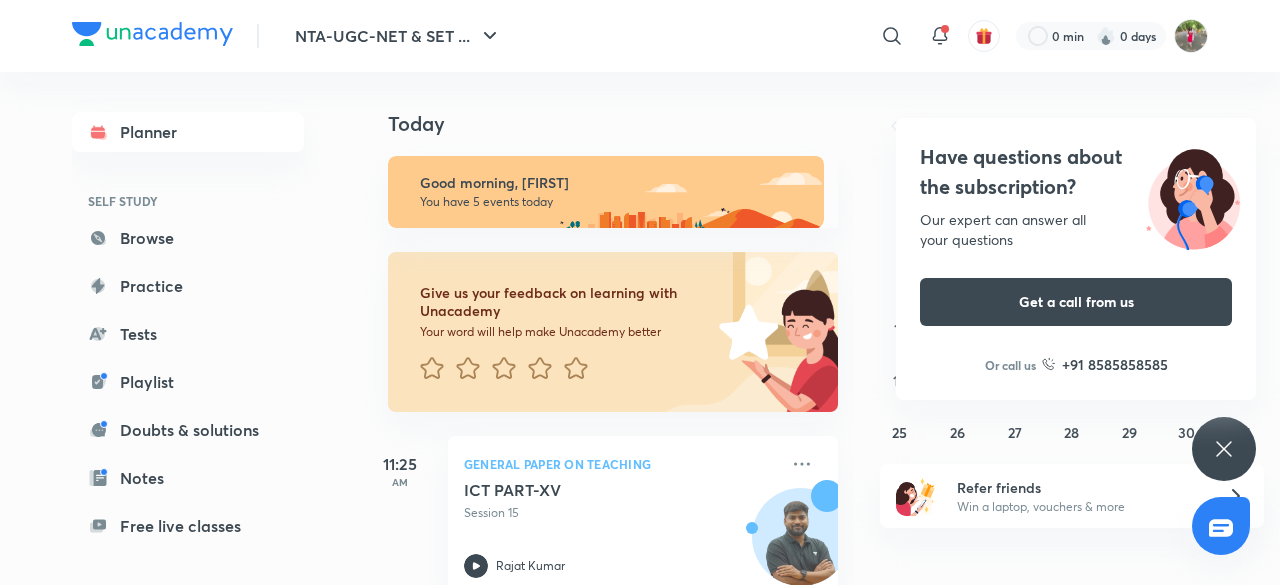 type 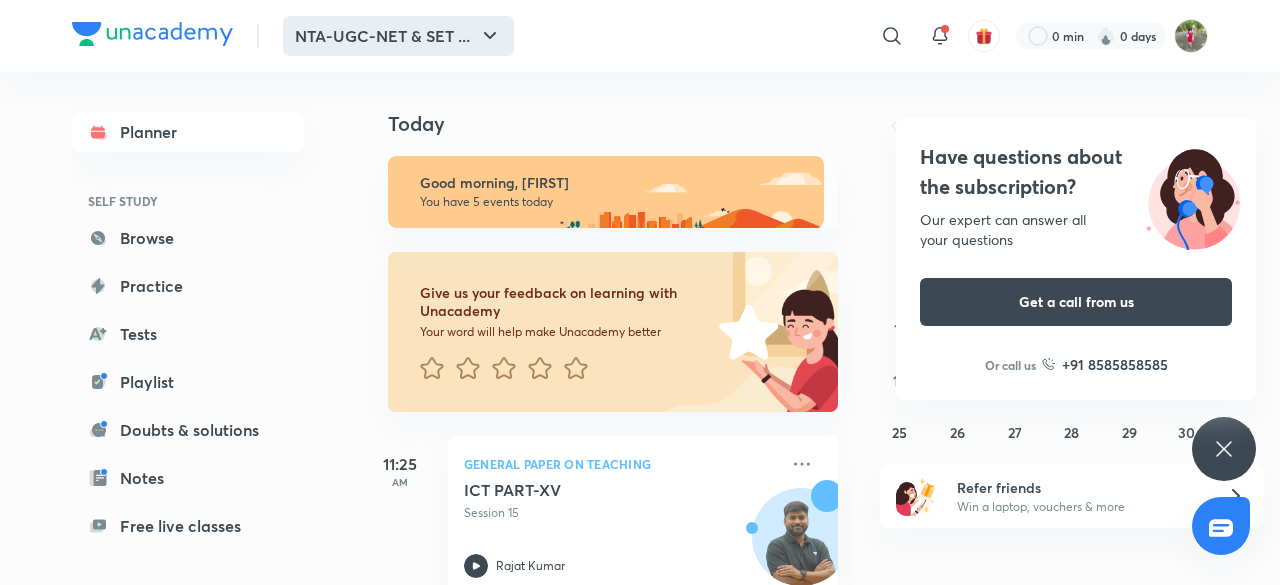 click 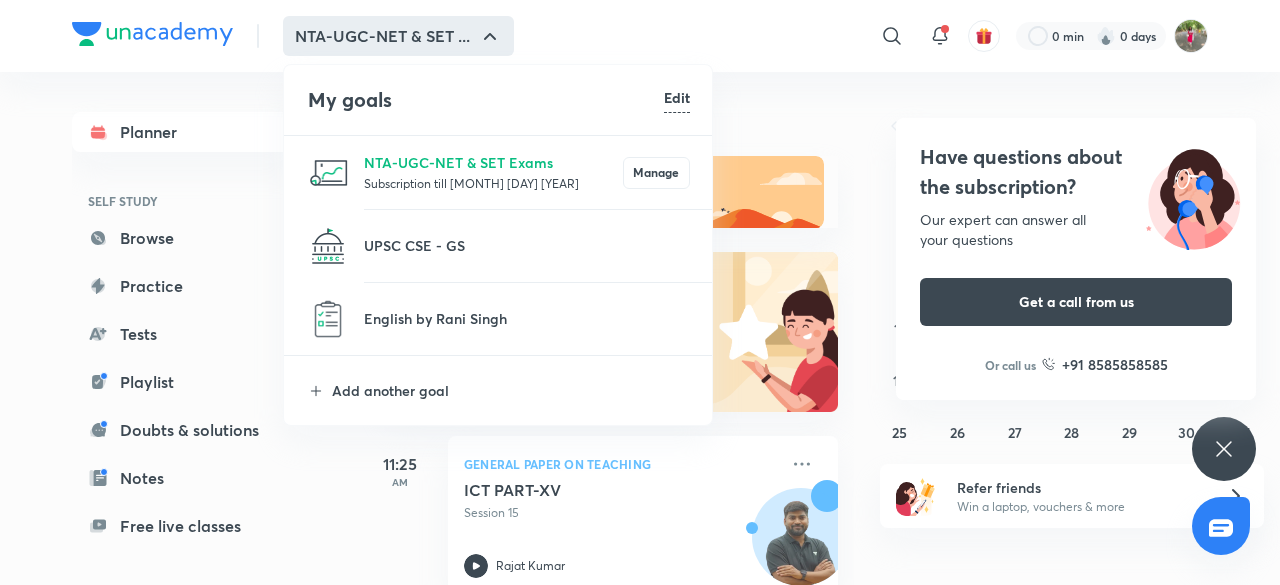 click at bounding box center [640, 292] 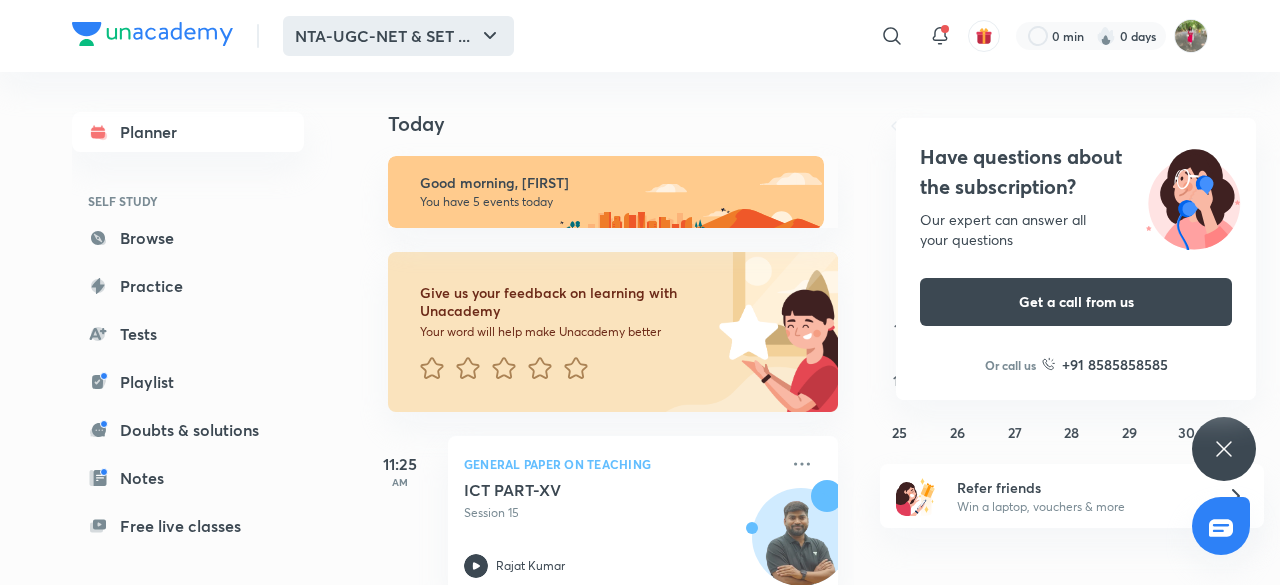 click on "NTA-UGC-NET & SET  ..." at bounding box center (398, 36) 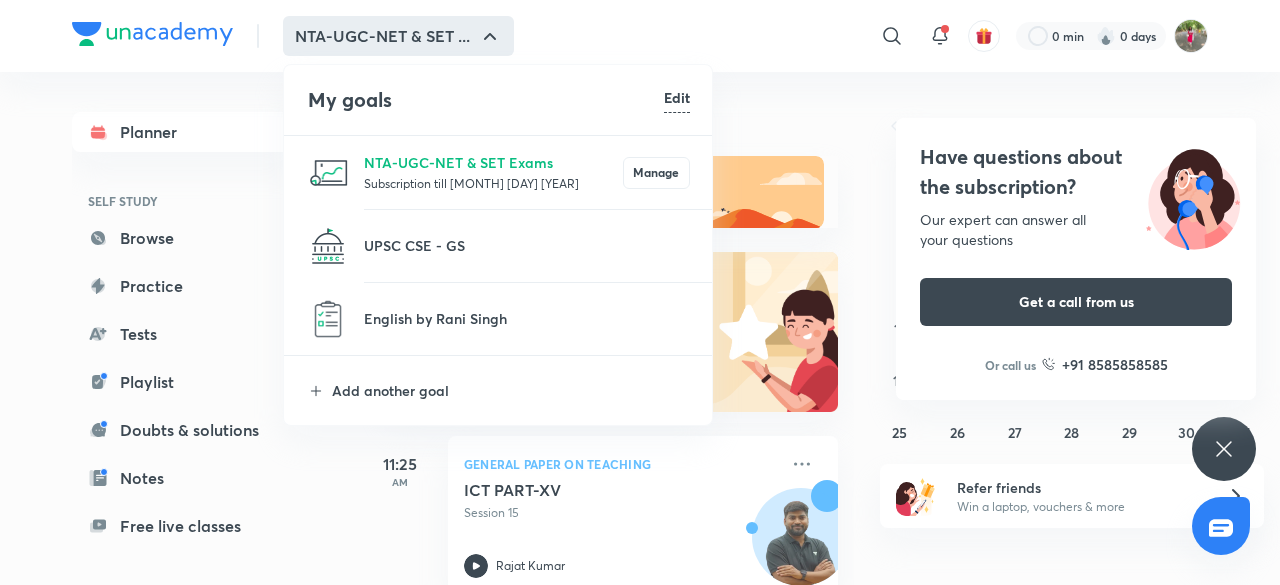 click at bounding box center [640, 292] 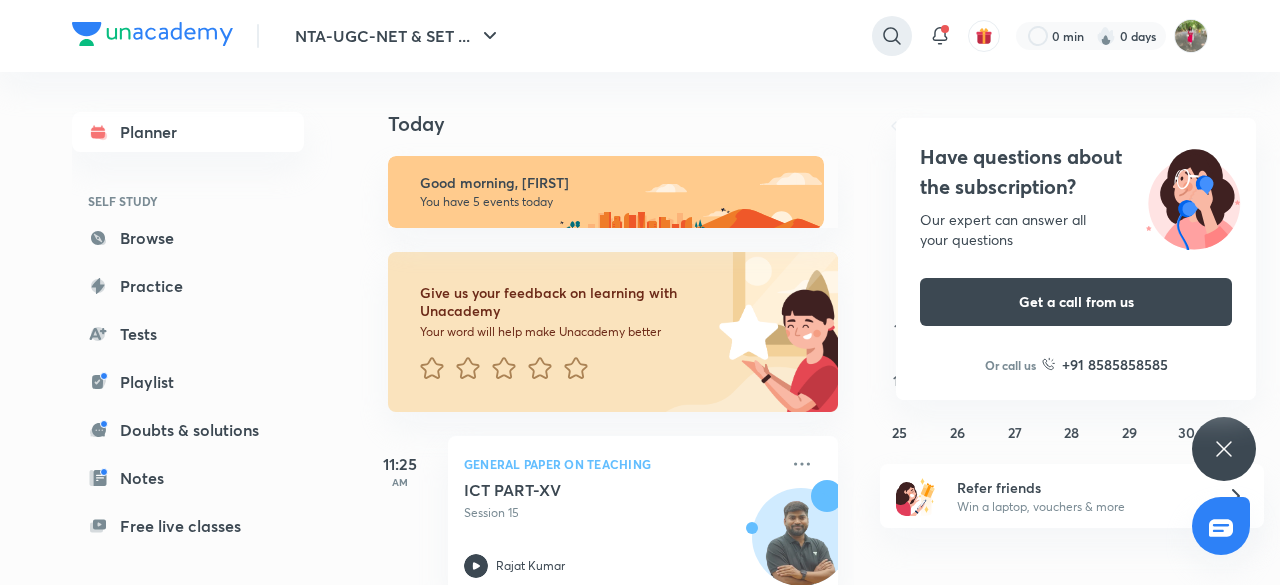 click at bounding box center [892, 36] 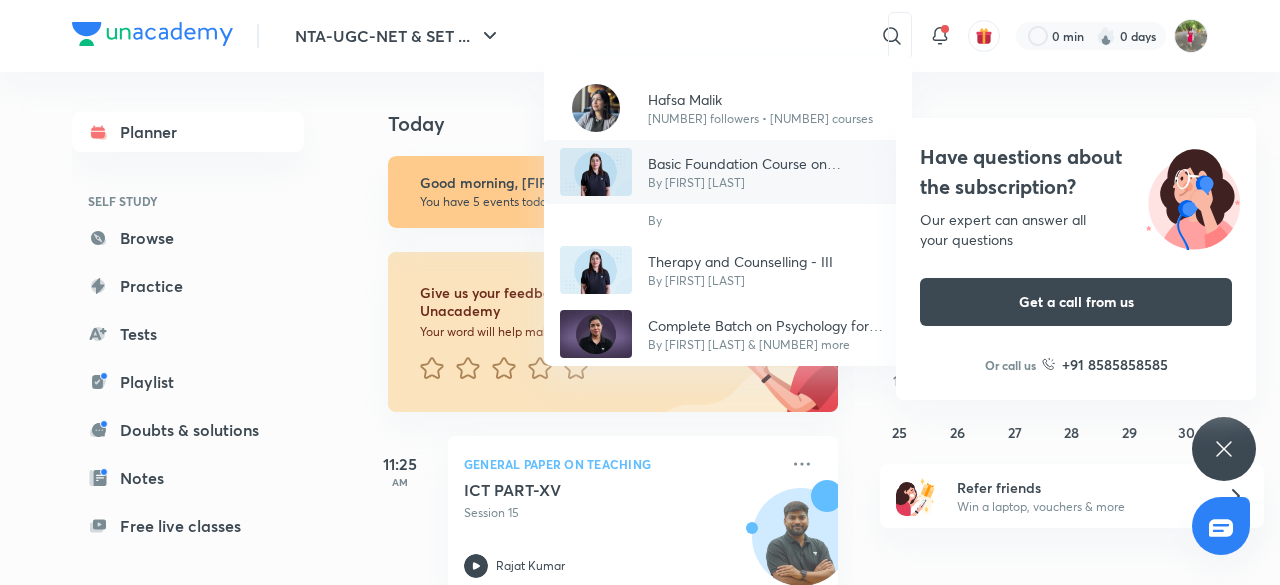 click on "Basic Foundation Course on Psychology - UGC NET Jun 2025" at bounding box center [772, 163] 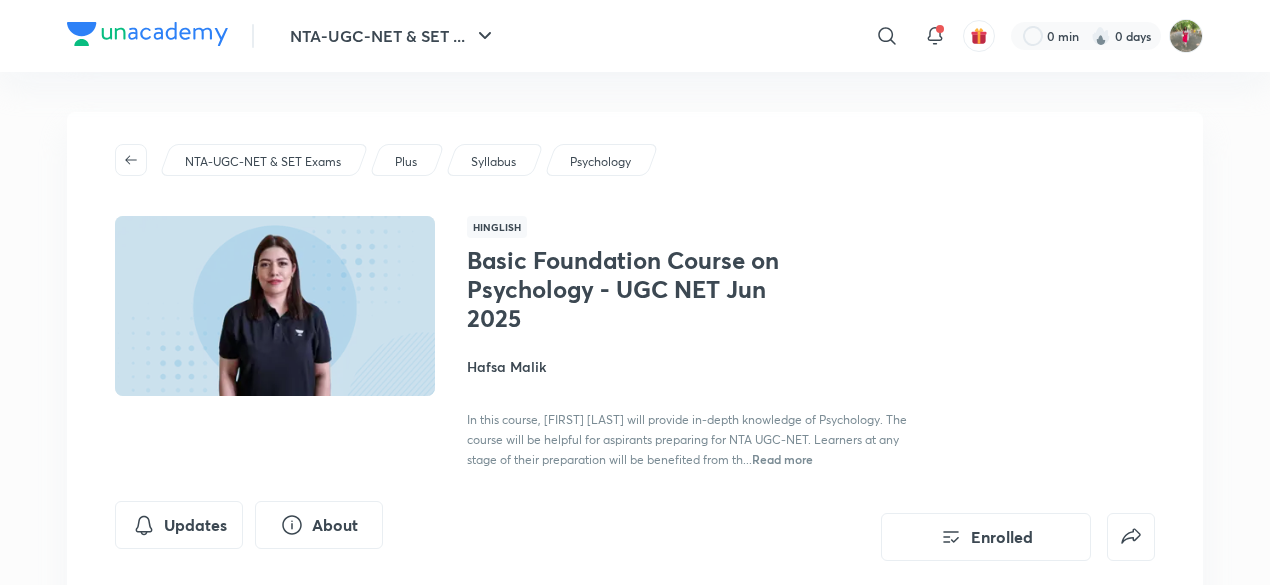 click on "Syllabus" at bounding box center [493, 162] 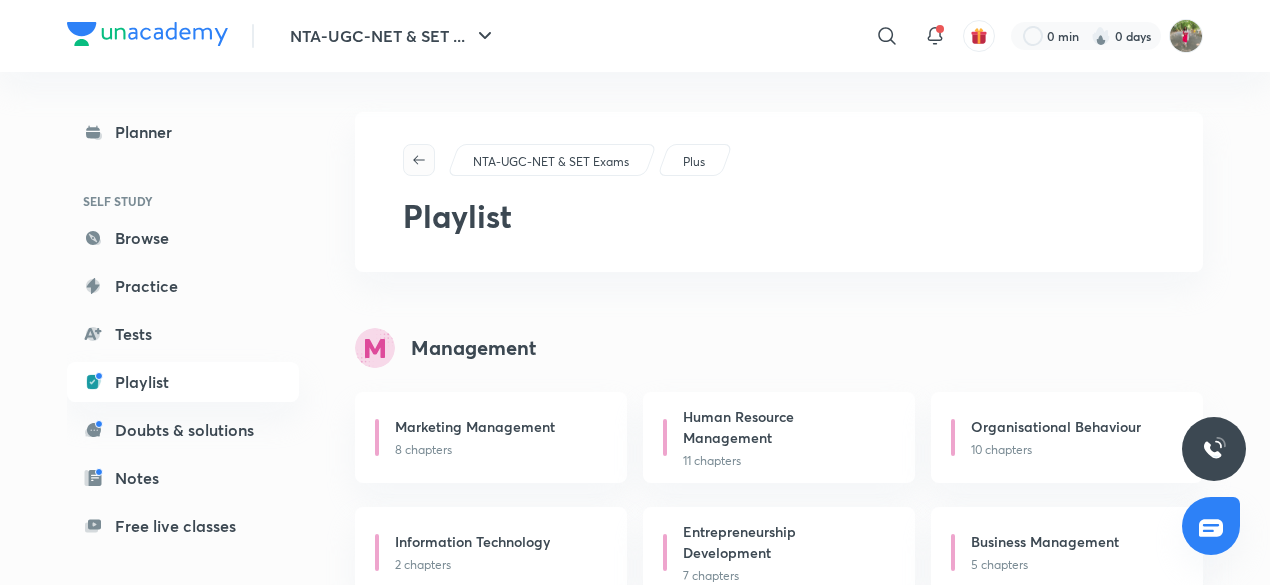 click 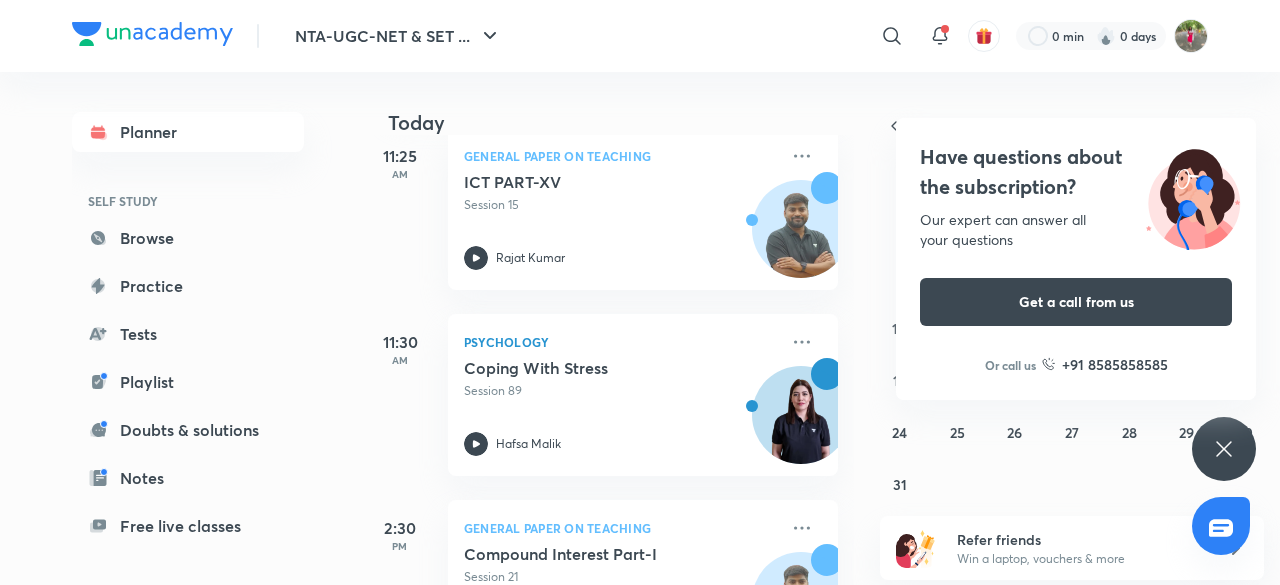scroll, scrollTop: 326, scrollLeft: 0, axis: vertical 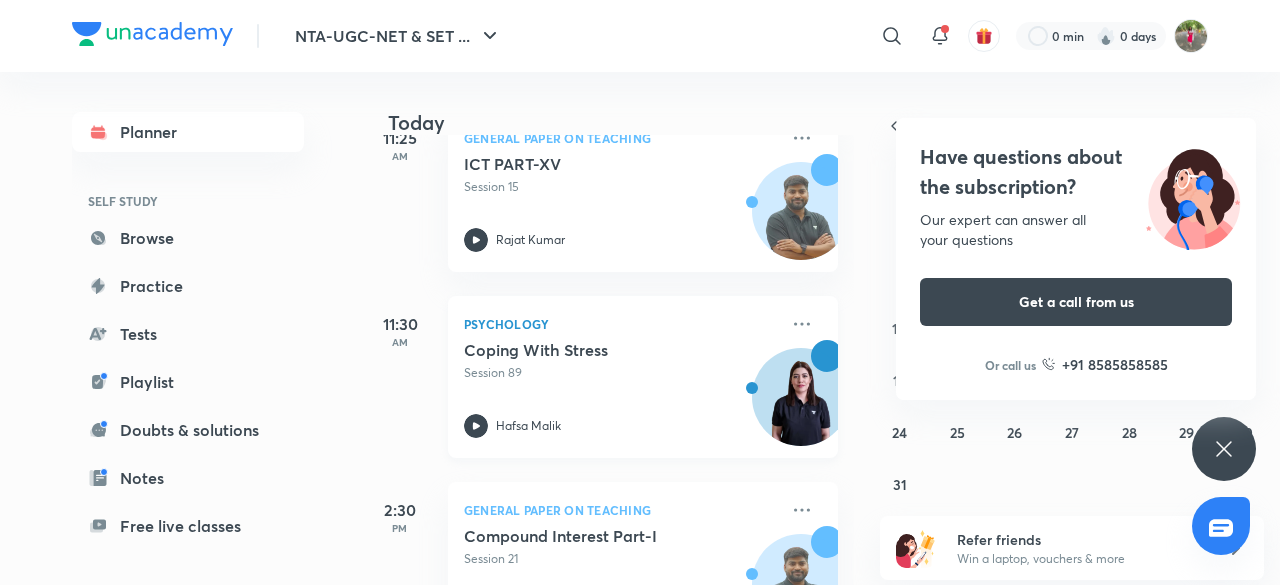 click on "Coping With Stress Session 89" at bounding box center (621, 361) 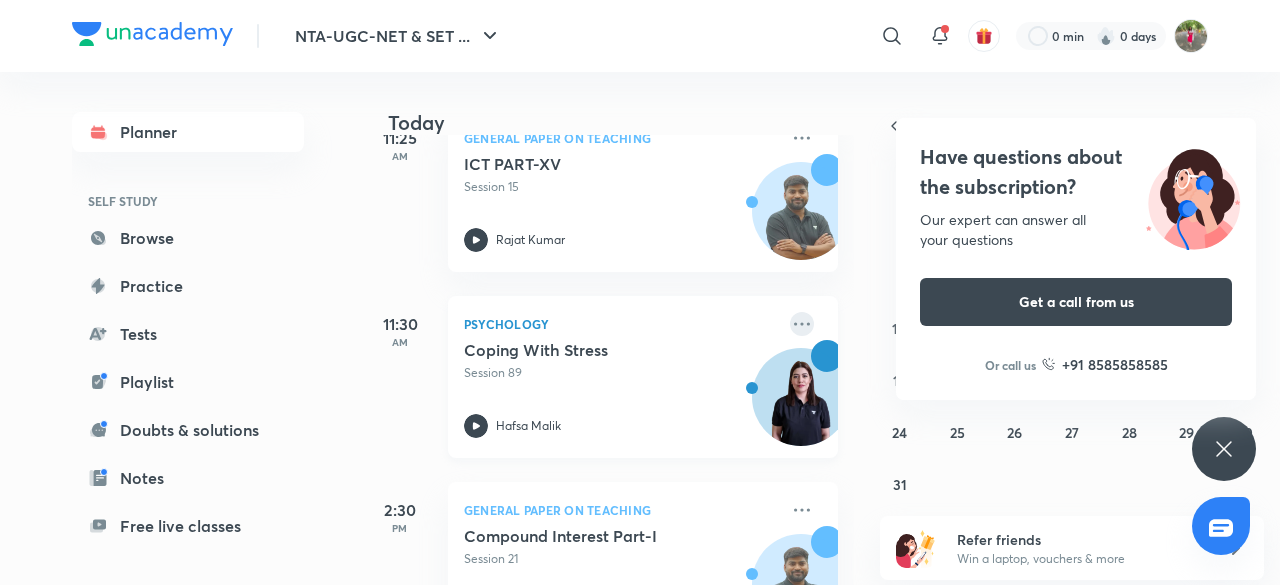 click 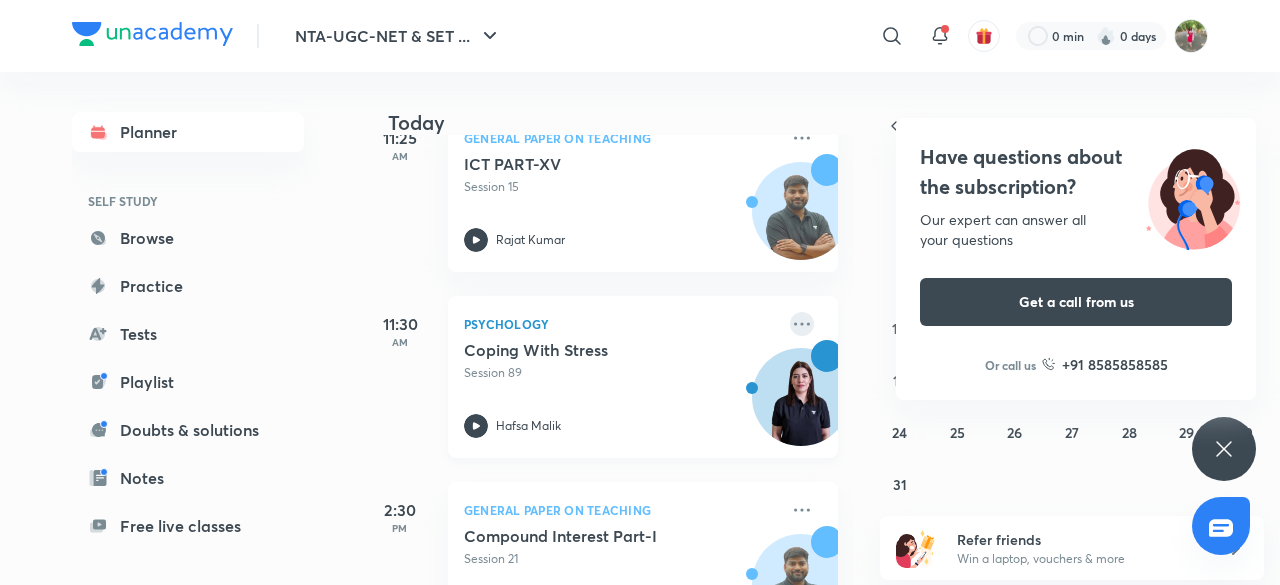 click 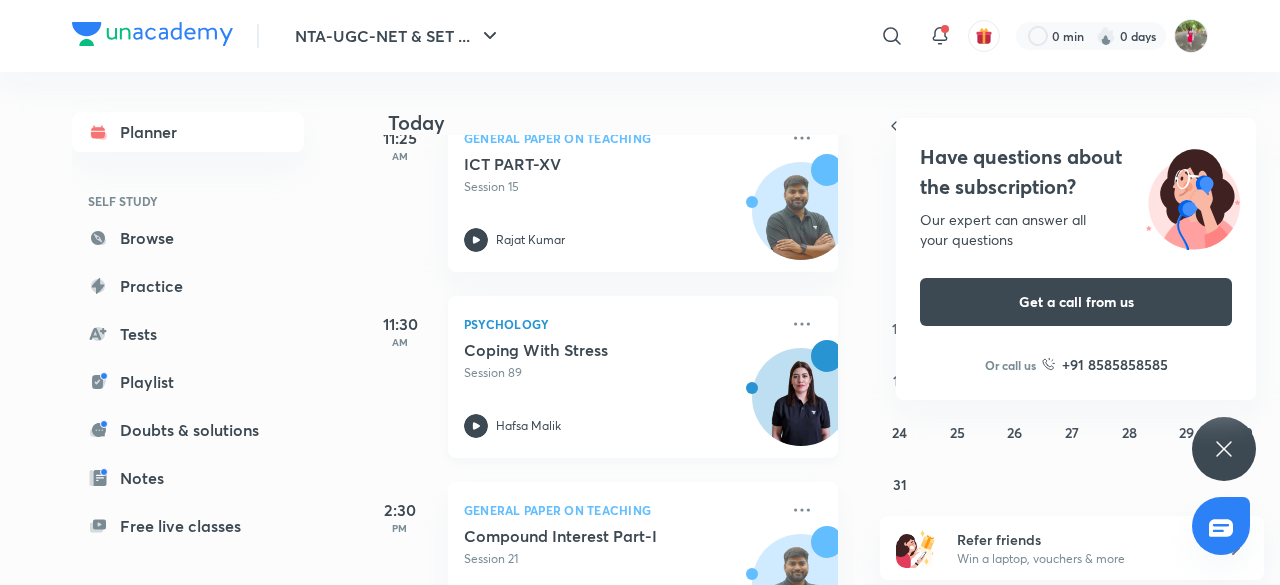 click on "Coping With Stress" at bounding box center [588, 350] 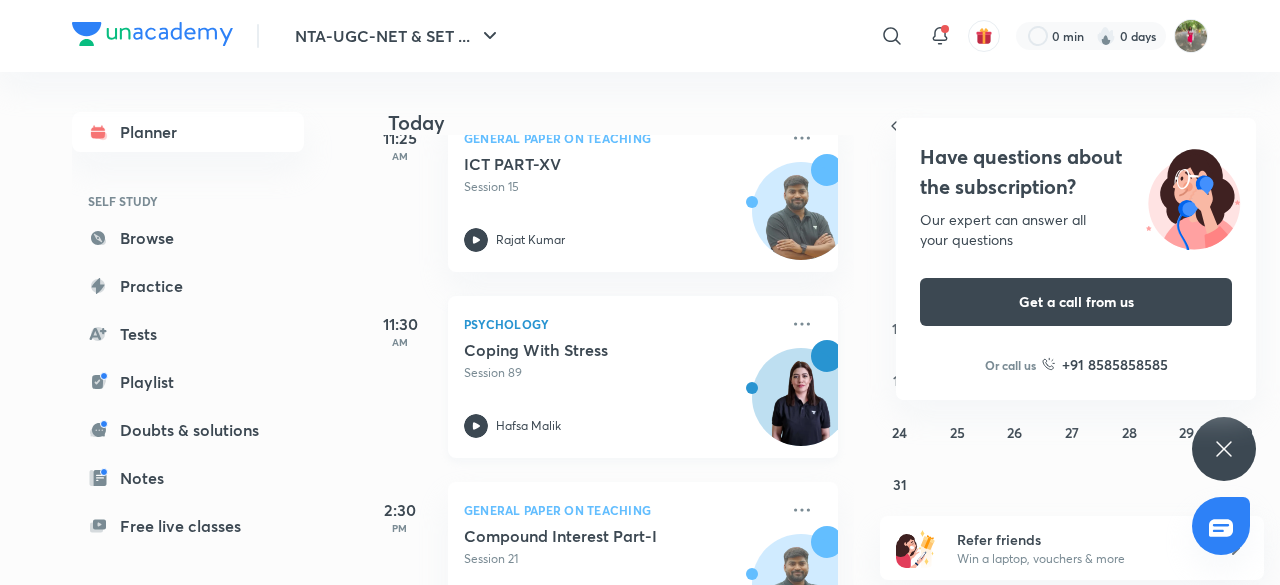 click on "Hafsa Malik" at bounding box center (528, 426) 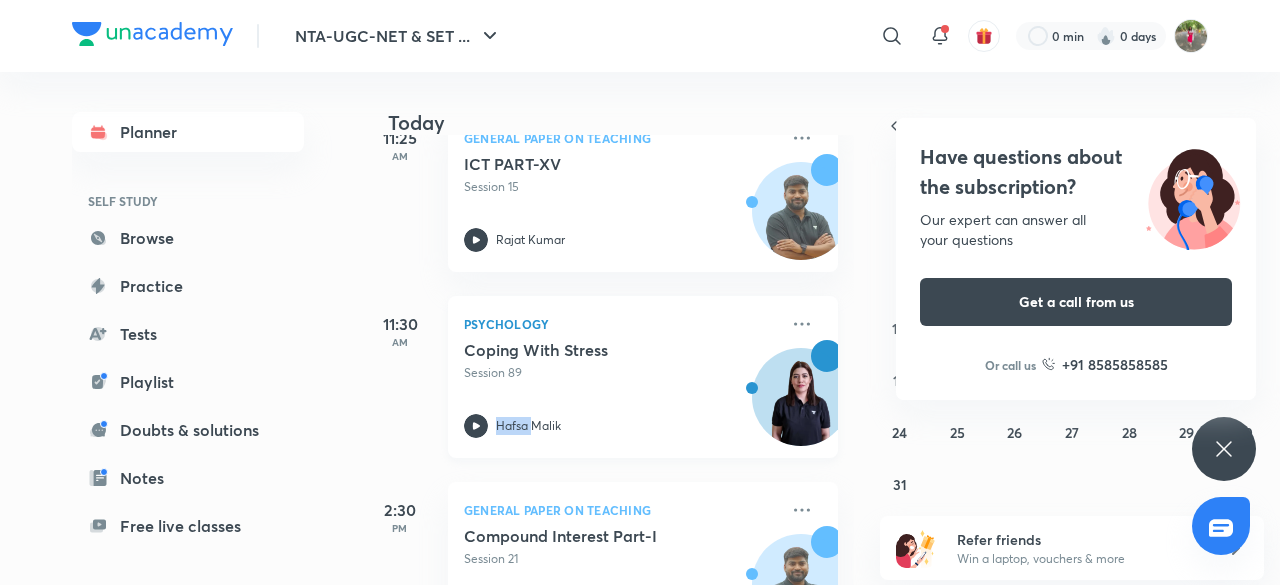 click on "Hafsa Malik" at bounding box center [528, 426] 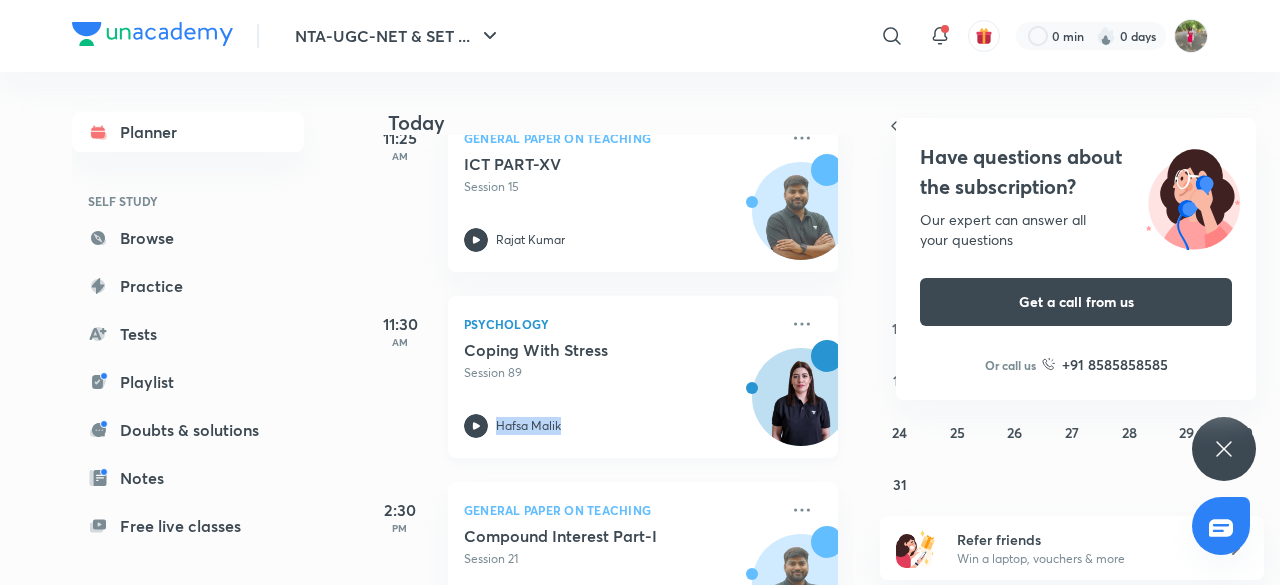 click on "Hafsa Malik" at bounding box center (528, 426) 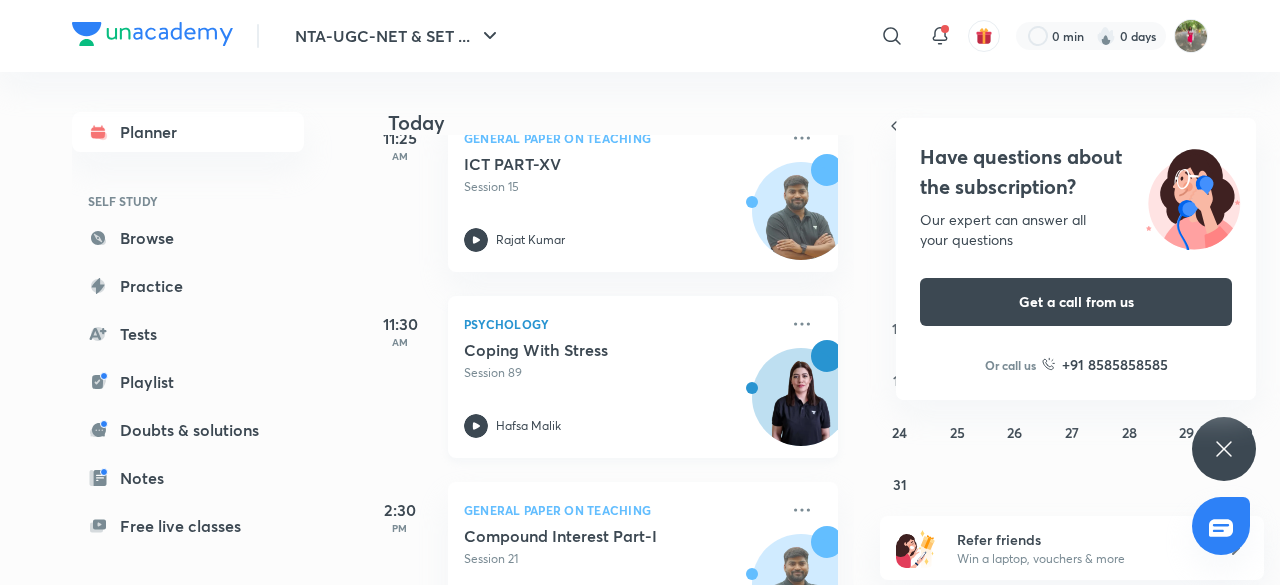 click on "Coping With Stress" at bounding box center [588, 350] 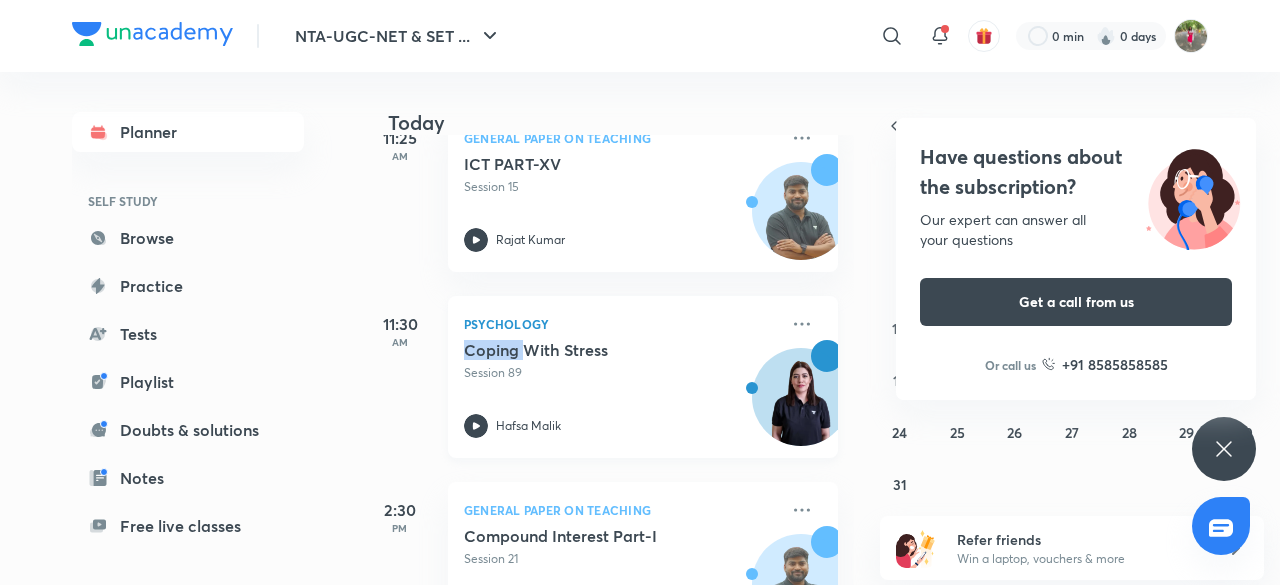 click on "Coping With Stress" at bounding box center [588, 350] 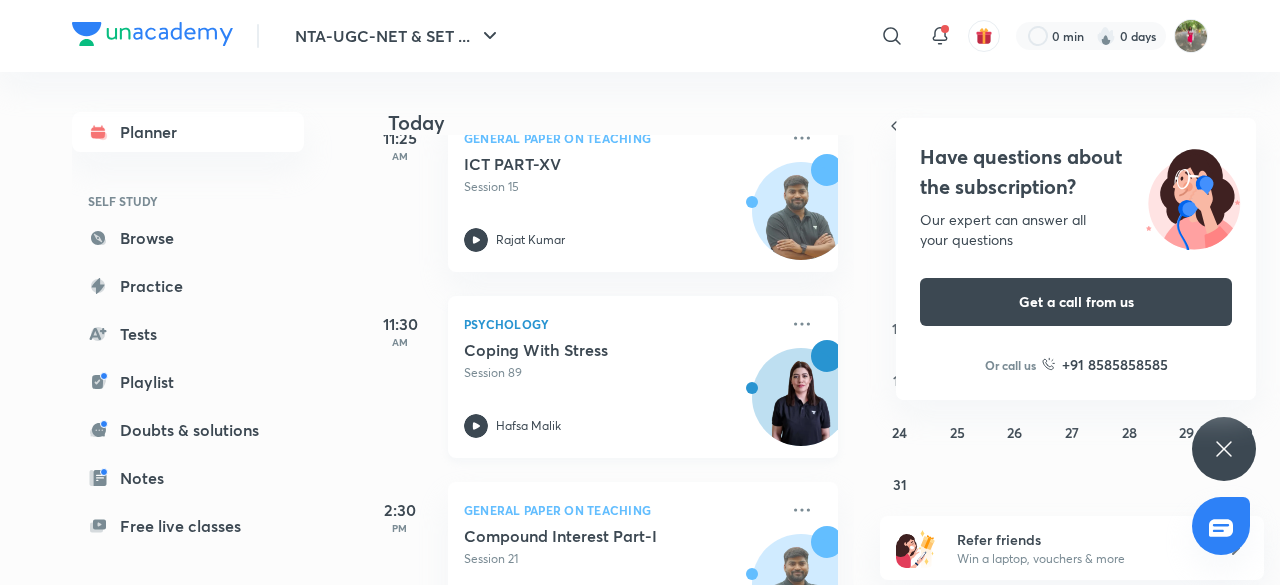 click on "Psychology" at bounding box center [621, 324] 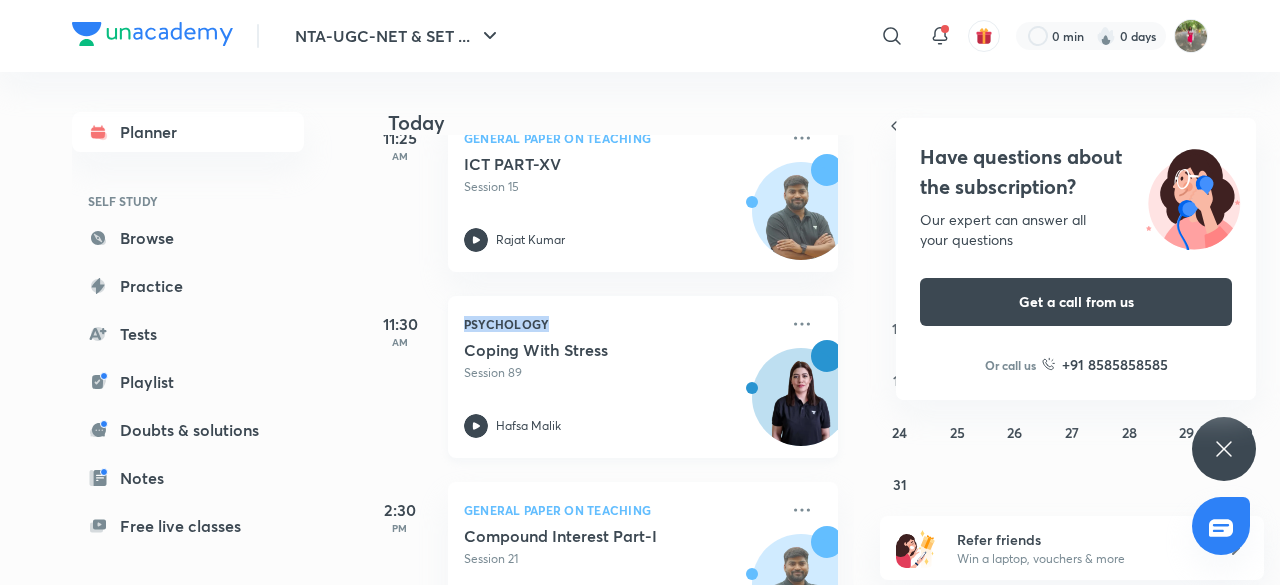 click on "Psychology" at bounding box center (621, 324) 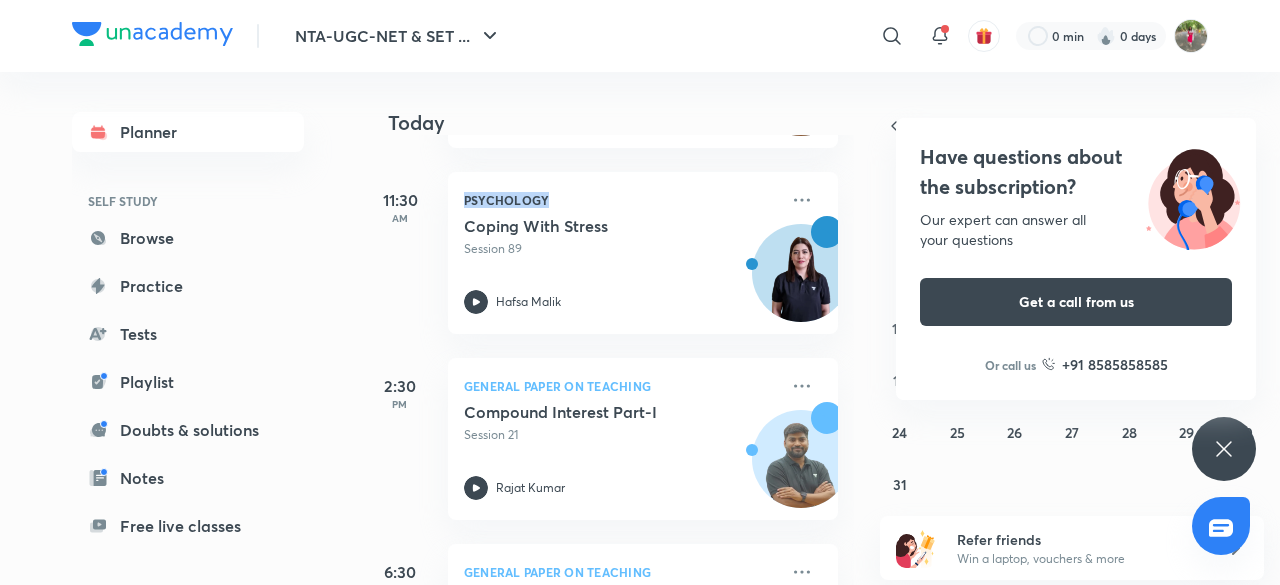 scroll, scrollTop: 446, scrollLeft: 0, axis: vertical 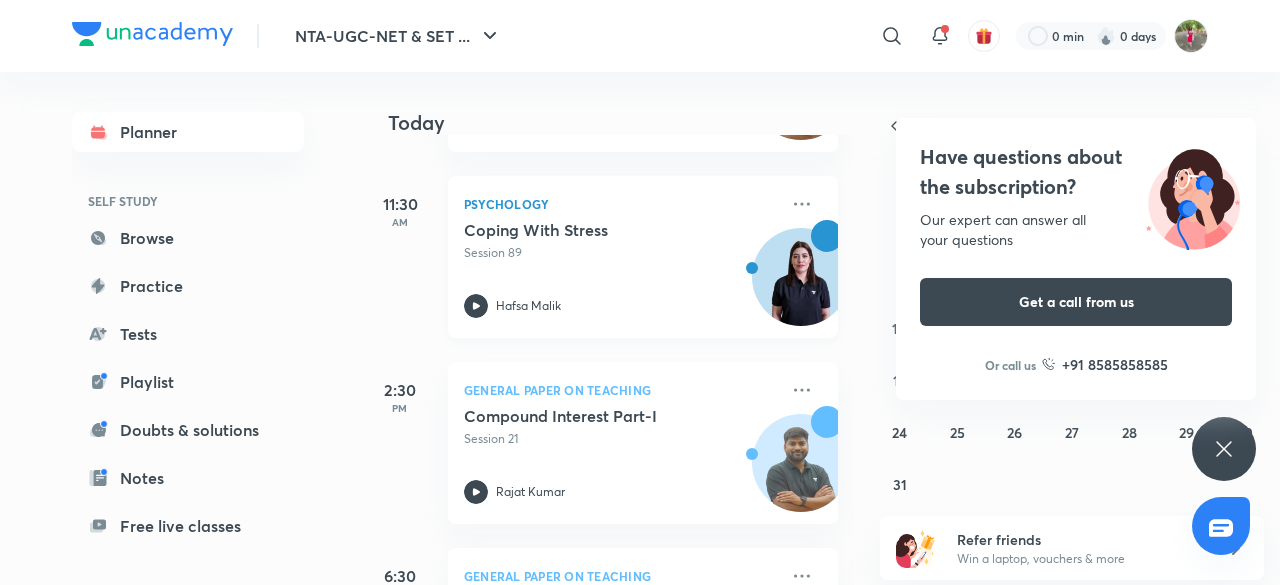 click at bounding box center (476, 306) 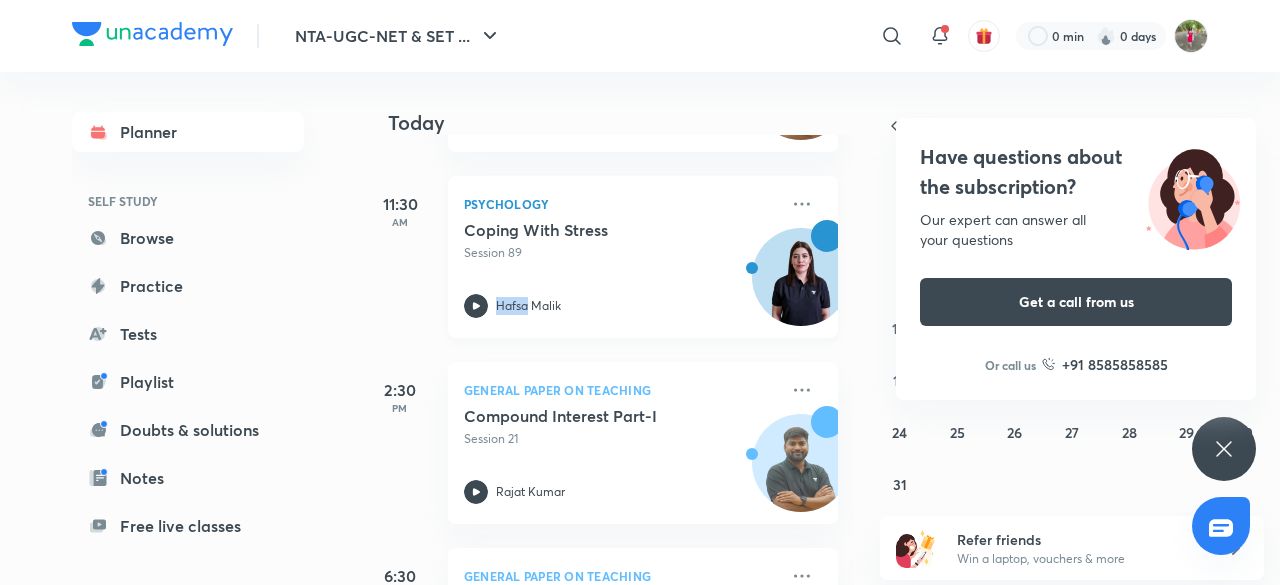 drag, startPoint x: 467, startPoint y: 315, endPoint x: 476, endPoint y: 325, distance: 13.453624 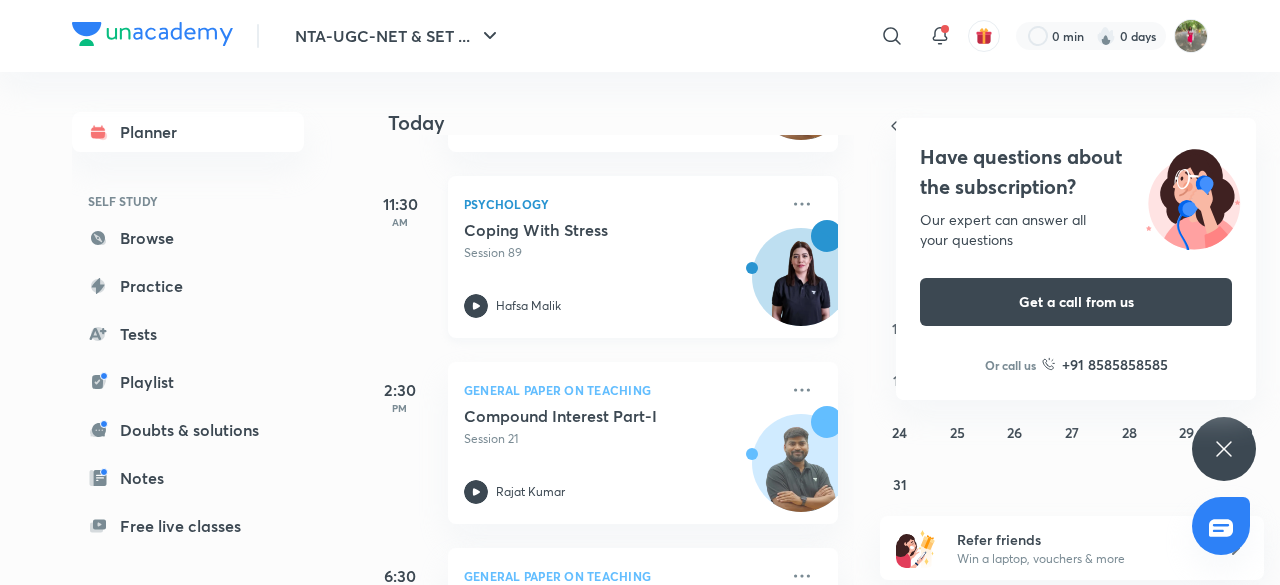 click on "NTA-UGC-NET & SET  ... ​ 0 min 0 days Planner SELF STUDY Browse Practice Tests Playlist Doubts & solutions Notes Free live classes ME Enrollments Saved Today Today Good morning, Riti You have 5 events today Give us your feedback on learning with Unacademy Your word will help make Unacademy better 11:25 AM General Paper on Teaching ICT PART-XV Session 15 Rajat Kumar 11:30 AM Psychology Coping With Stress Session 89 Hafsa Malik 2:30 PM General Paper on Teaching Compound Interest Part-I Session 21 Rajat Kumar 6:30 PM General Paper on Teaching Latest Government Schemes- IOE, HEFA, Institute of National Importance and NIRF Session 17 Toshiba Shukla 8:00 PM Psychology Quasi Experimental Designs Session 8 Hafsa Malik August 2025 S M T W T F S 27 28 29 30 31 1 2 3 4 5 6 7 8 9 10 11 12 13 14 15 16 17 18 19 20 21 22 23 24 25 26 27 28 29 30 31 1 2 3 4 5 6 Refer friends Win a laptop, vouchers & more Have questions about the subscription? Our expert can answer all your questions Get a call from us Or call us" at bounding box center (640, 292) 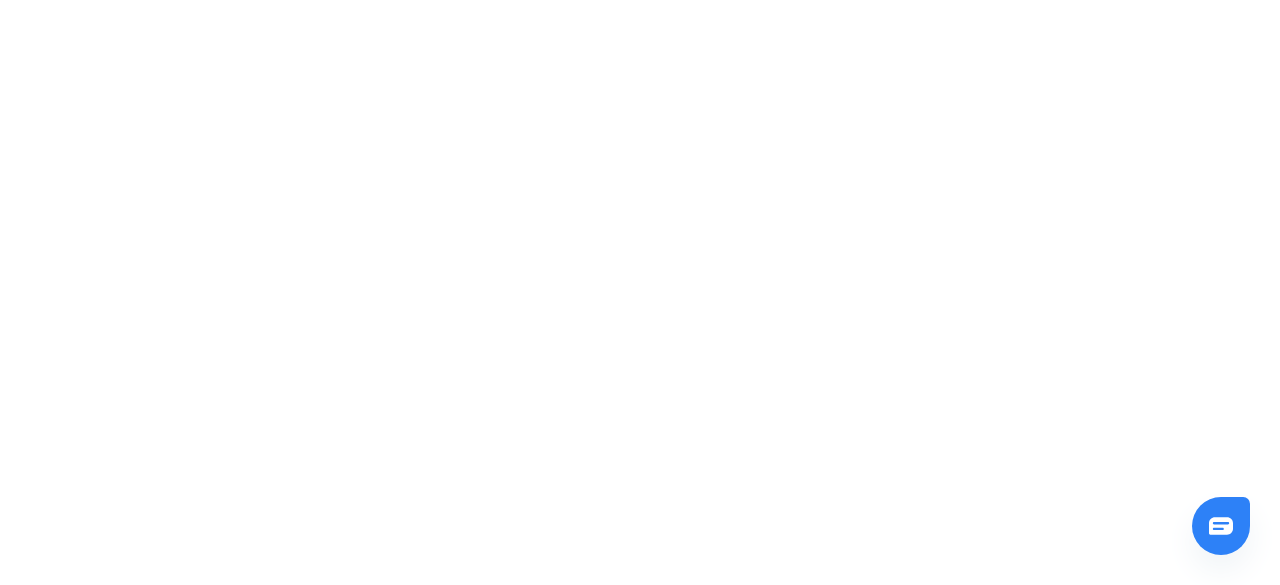 click on "Unacademy Support How can we help you?        Joe Chat" at bounding box center [640, 4] 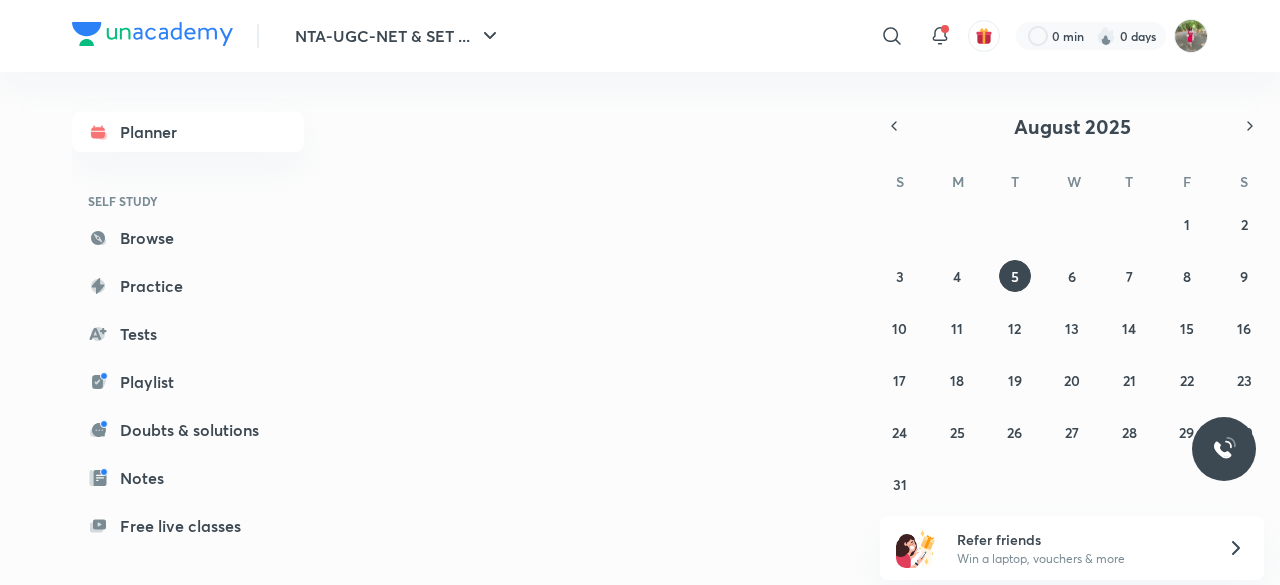 scroll, scrollTop: 0, scrollLeft: 0, axis: both 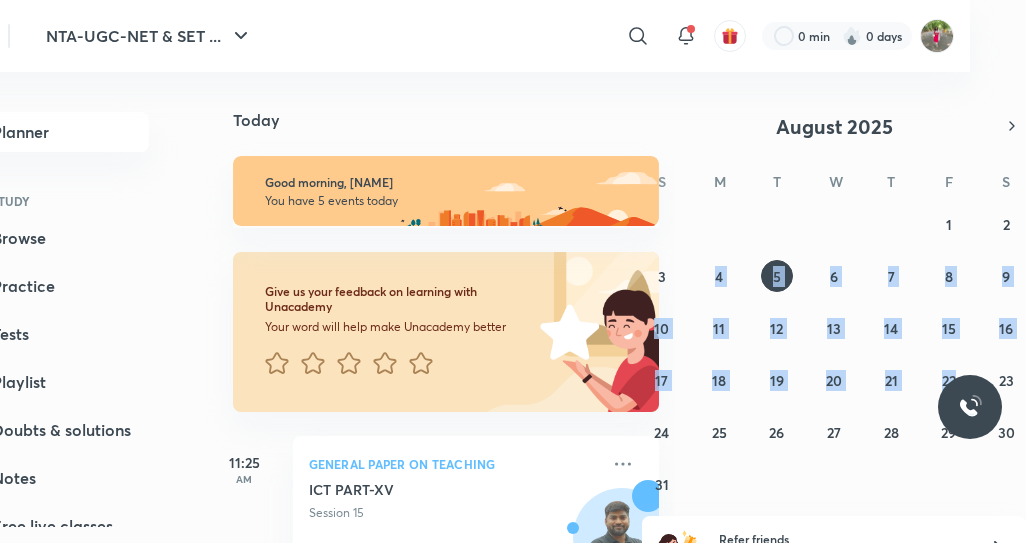drag, startPoint x: 720, startPoint y: 236, endPoint x: 982, endPoint y: 368, distance: 293.37347 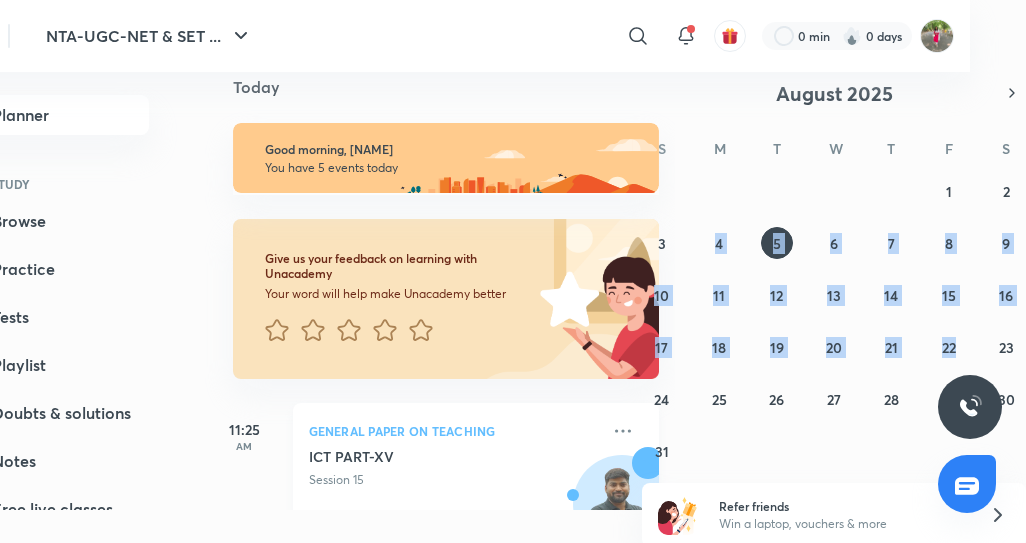 scroll, scrollTop: 37, scrollLeft: 56, axis: both 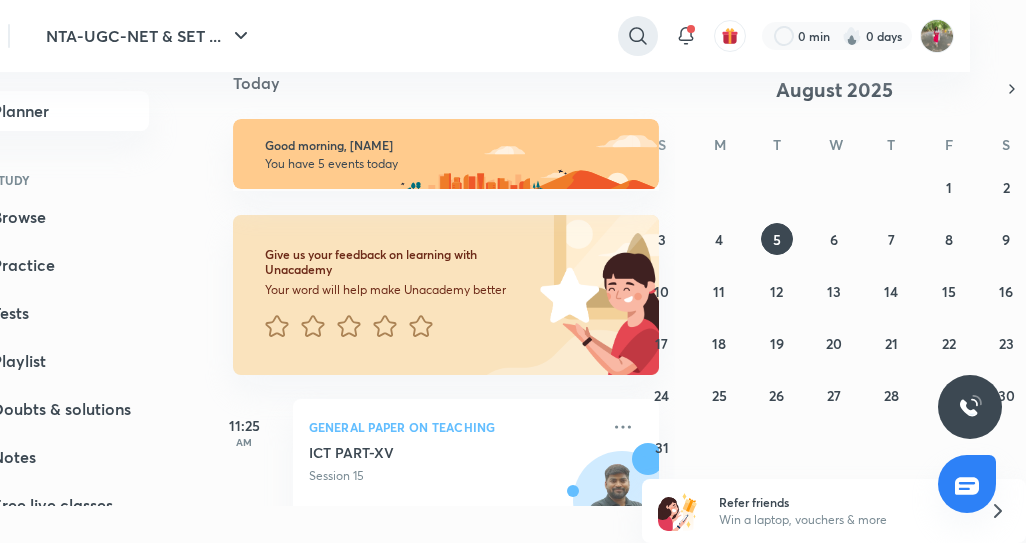 click 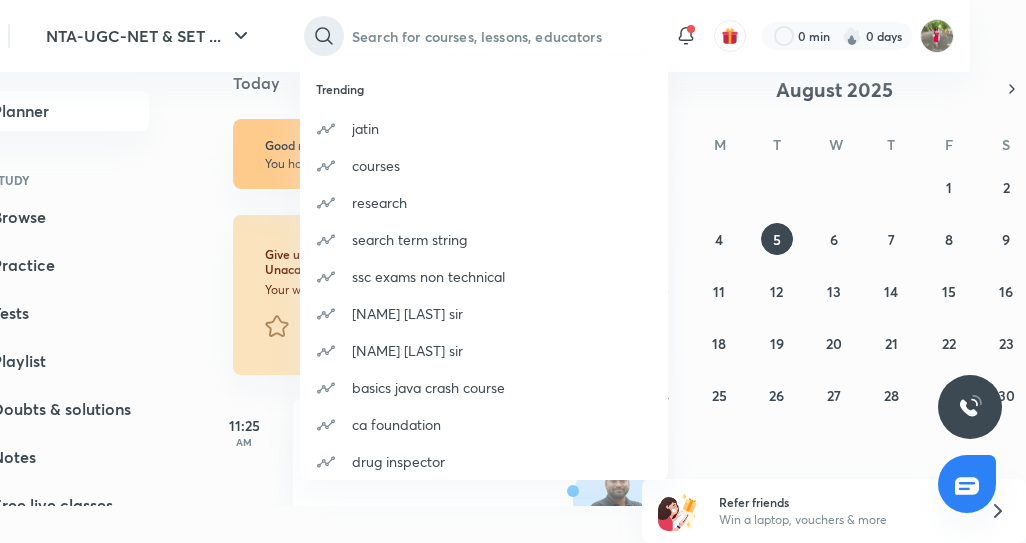 scroll, scrollTop: 22, scrollLeft: 56, axis: both 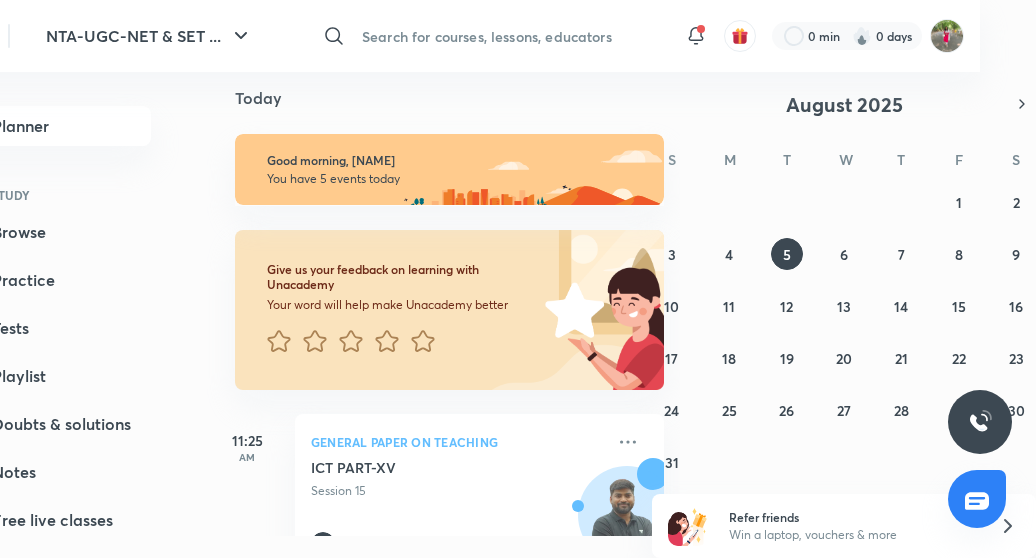 click at bounding box center [511, 36] 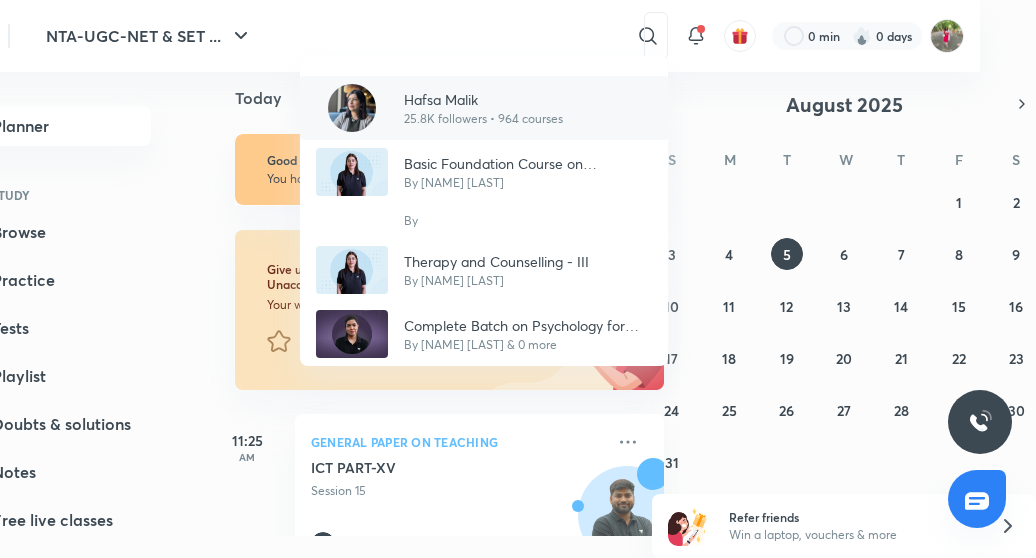 click on "25.8K followers • 964 courses" at bounding box center [483, 119] 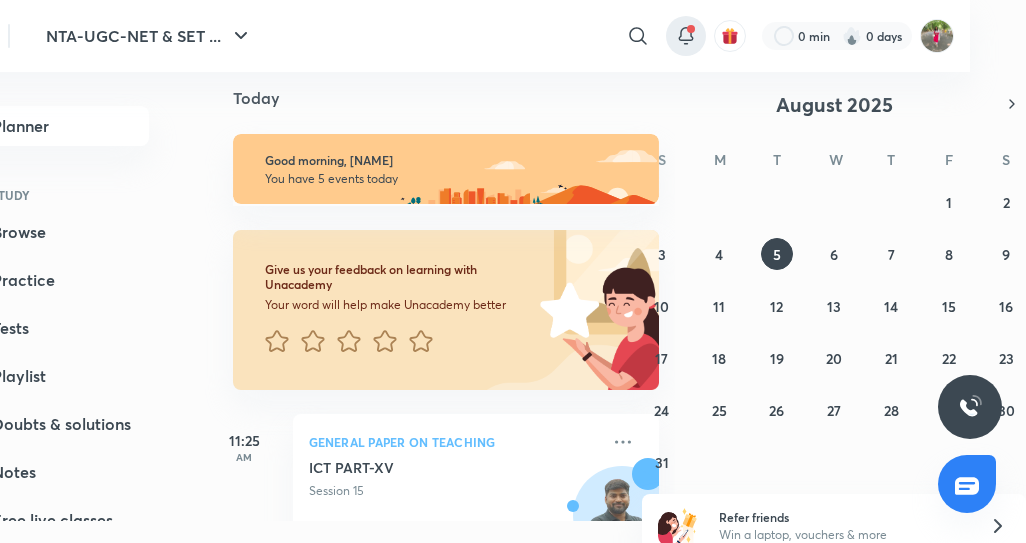 click at bounding box center [686, 36] 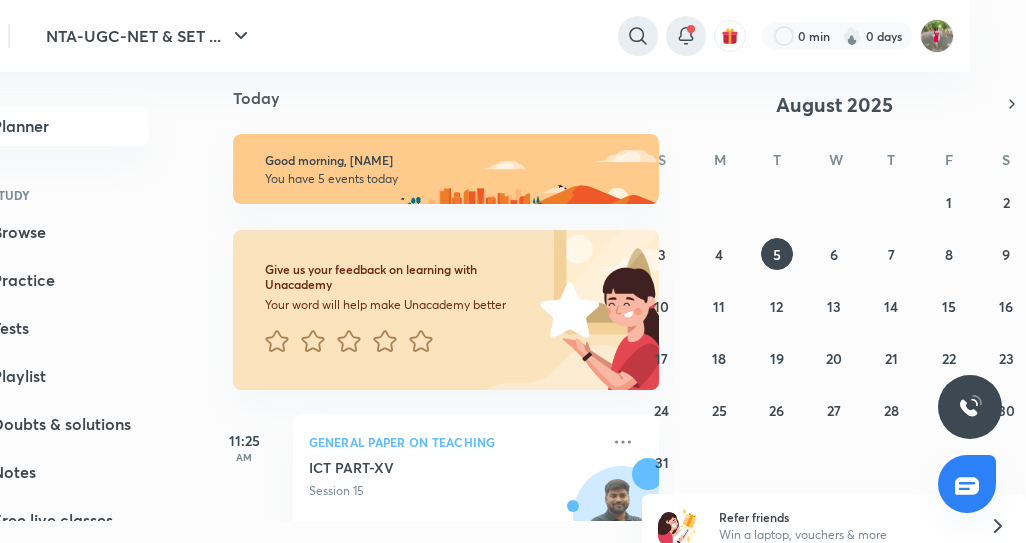click 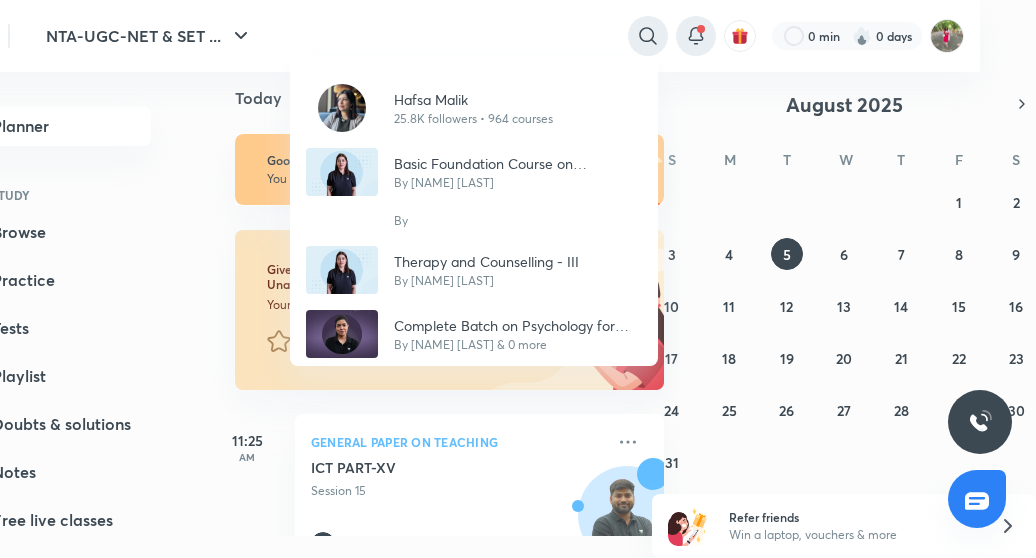 click on "Hafsa Malik 25.8K followers • 964 courses Basic Foundation Course on Psychology - UGC NET Jun 2025 By Hafsa Malik By   Therapy and Counselling - III By Hafsa Malik Complete Batch on Psychology for PGT/KVS/DSSSB/AP/DRDO Competitive Exams By Hafsa Malik & 0 more" at bounding box center [518, 279] 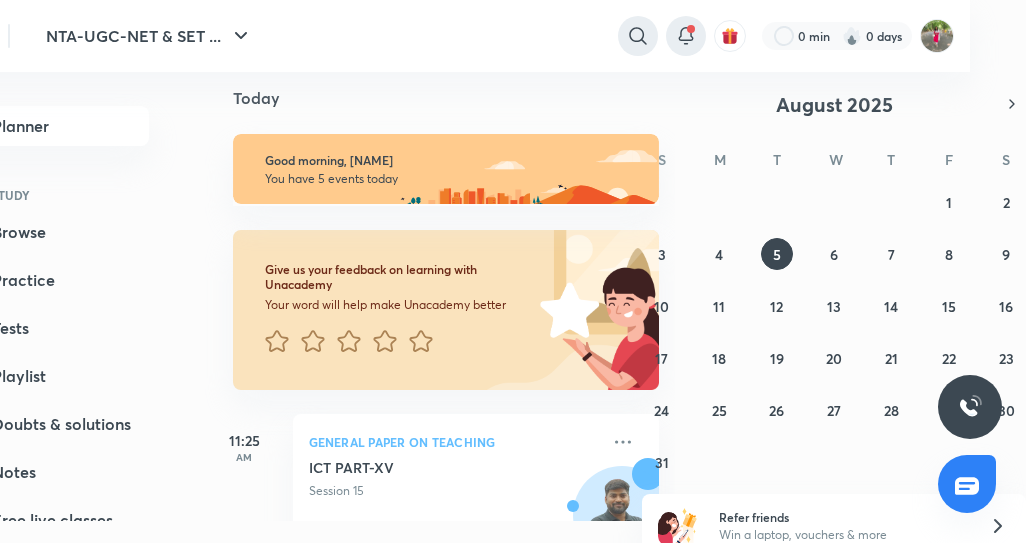 click 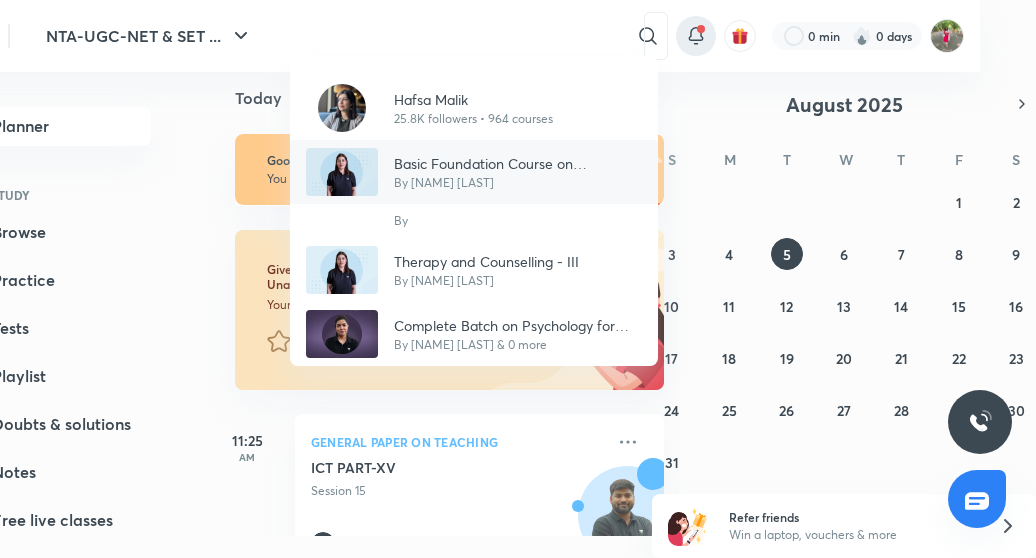 click on "By [FIRST] [LAST]" at bounding box center (518, 183) 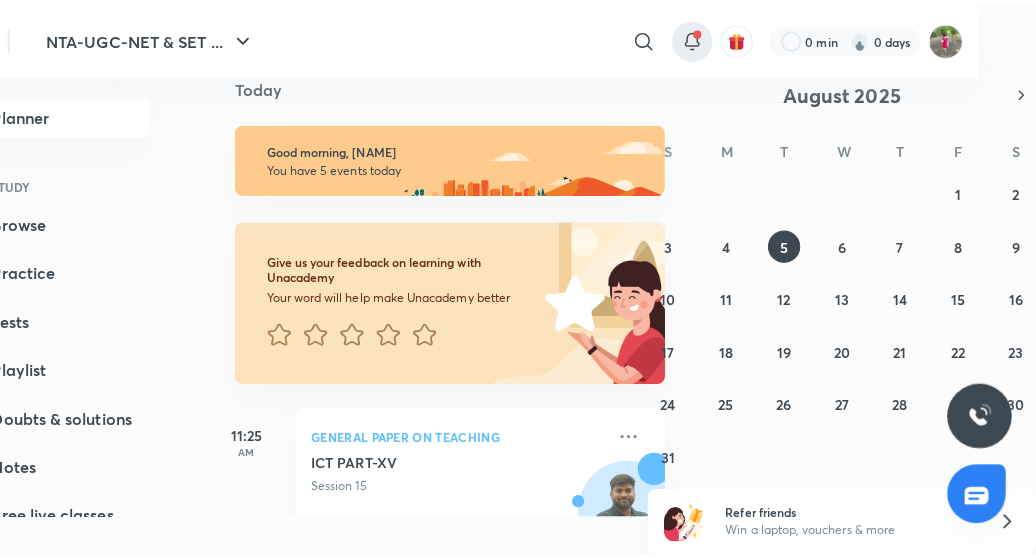 scroll, scrollTop: 22, scrollLeft: 41, axis: both 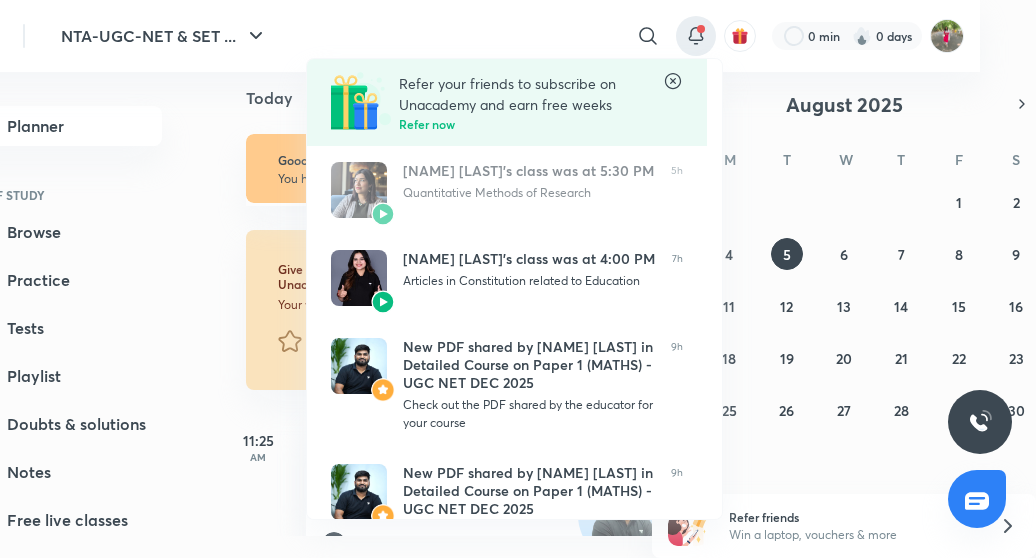 click 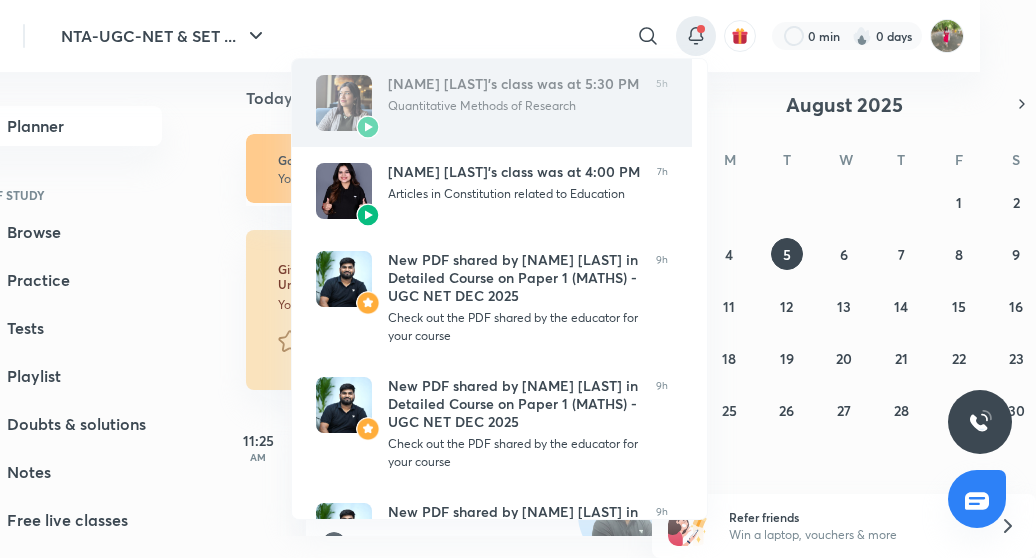 click on "Hafsa Malik’s class was at 5:30 PM Quantitative Methods of Research" at bounding box center [514, 103] 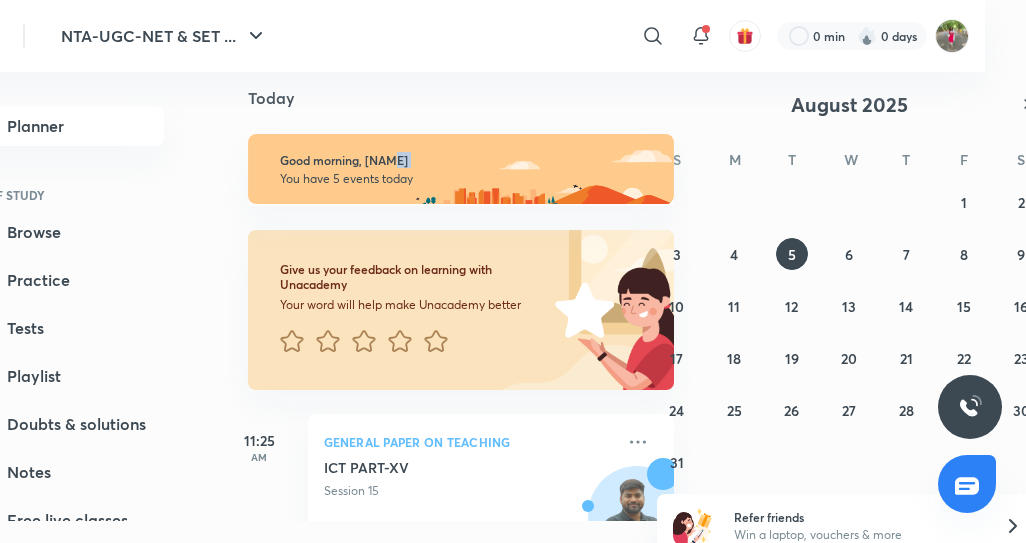 click on "Good morning, Riti You have 5 events today" at bounding box center [447, 160] 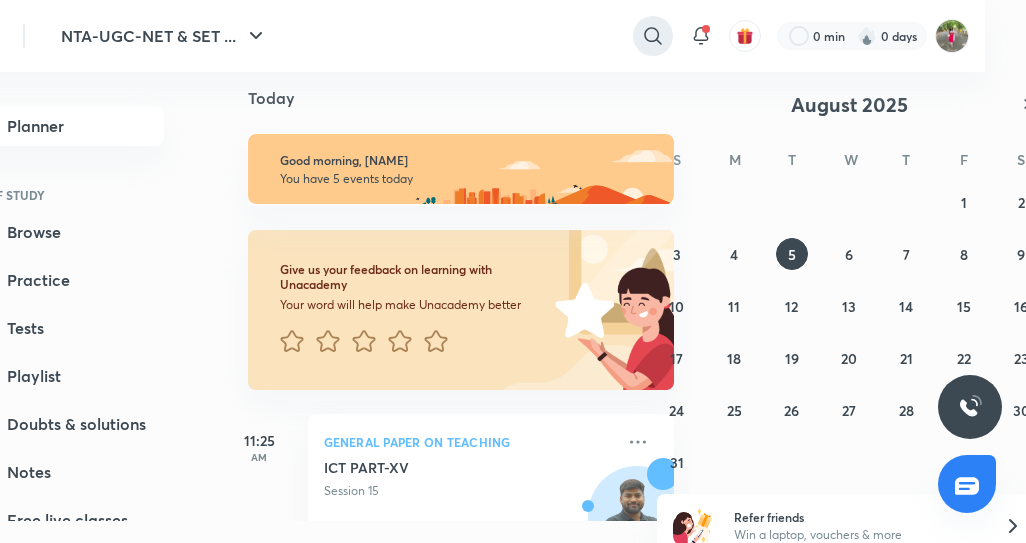 click 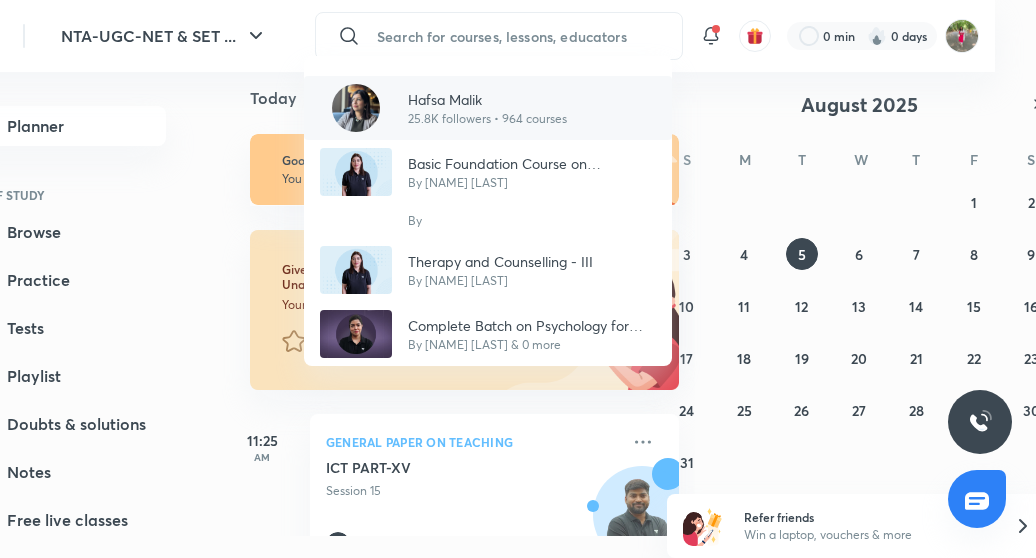 click on "25.8K followers • 964 courses" at bounding box center [487, 119] 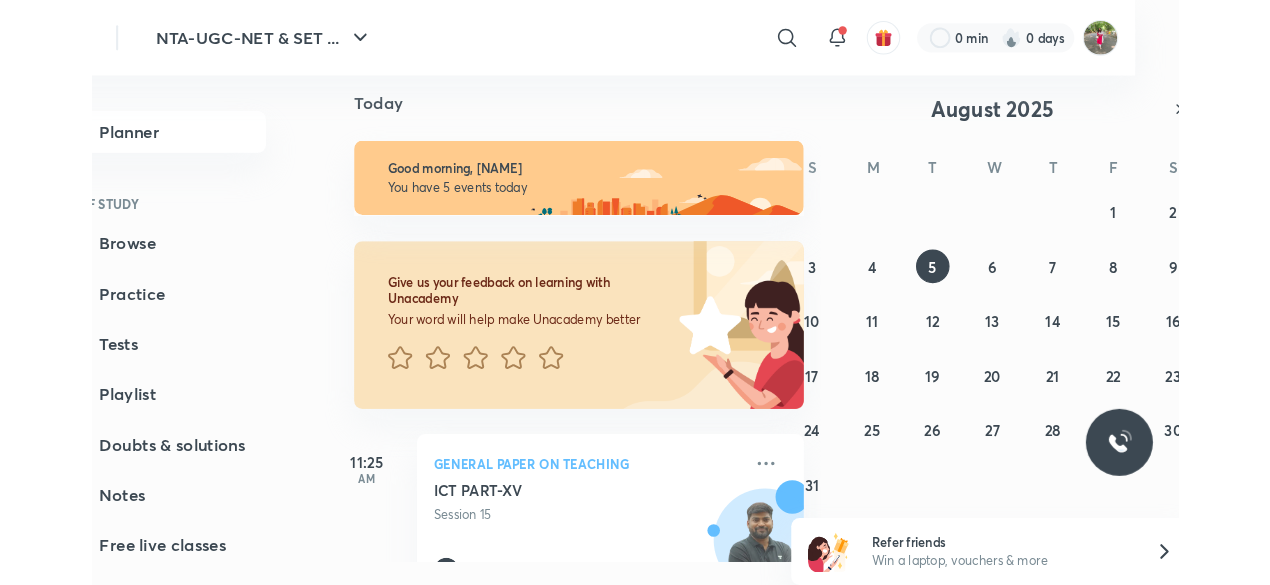 scroll, scrollTop: 0, scrollLeft: 0, axis: both 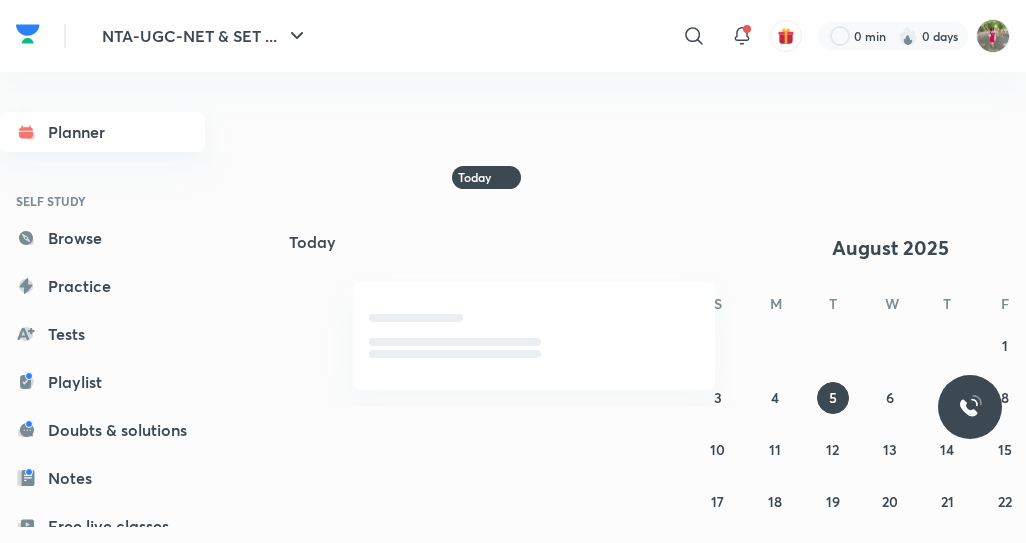 click on "Planner" at bounding box center [102, 132] 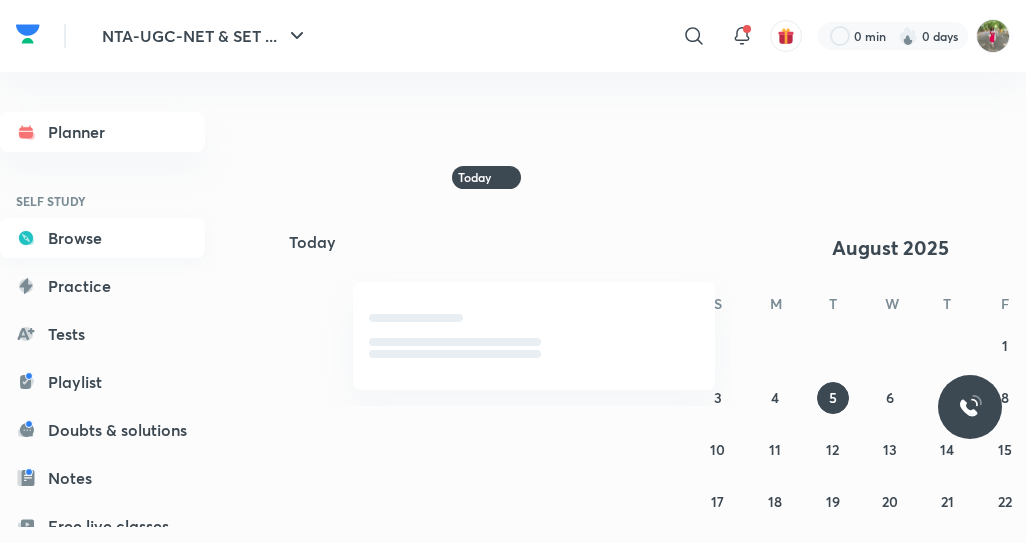 click on "Browse" at bounding box center (102, 238) 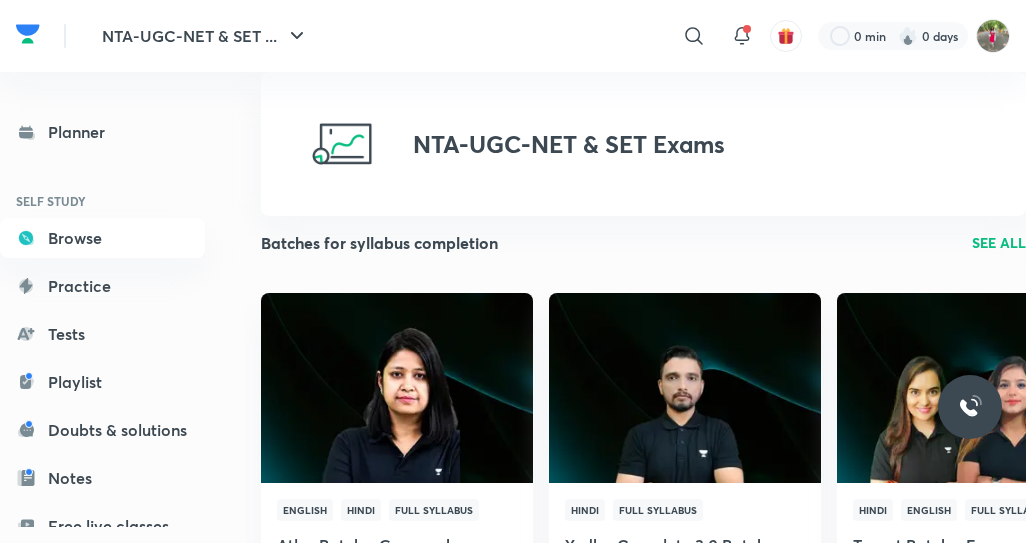 click on "SEE ALL" at bounding box center (999, 242) 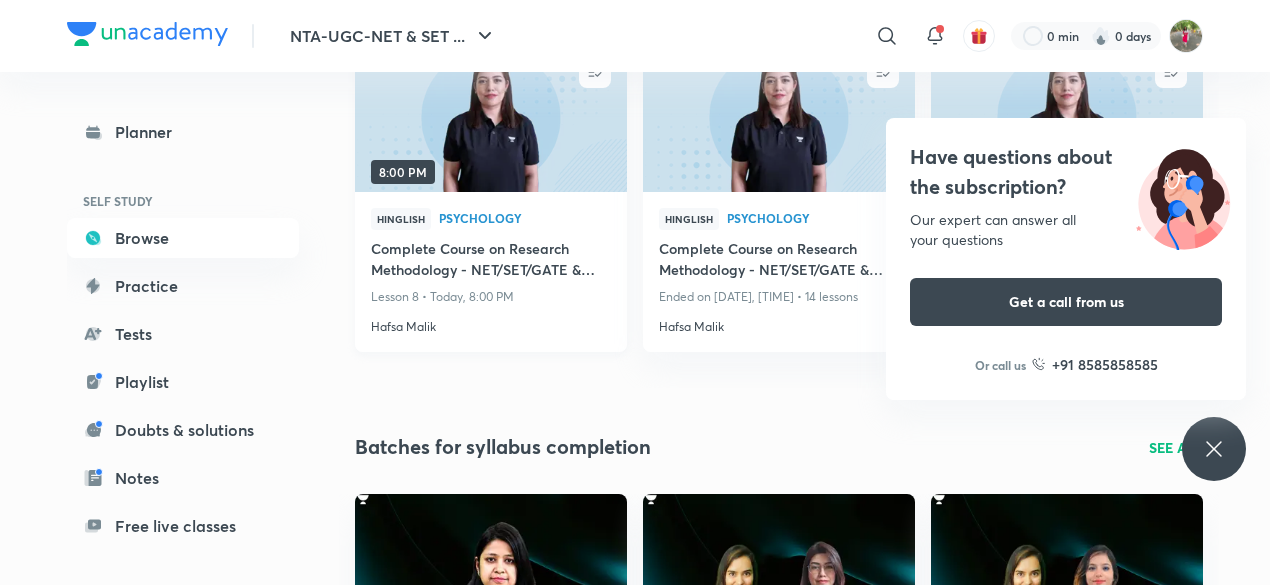 scroll, scrollTop: 320, scrollLeft: 0, axis: vertical 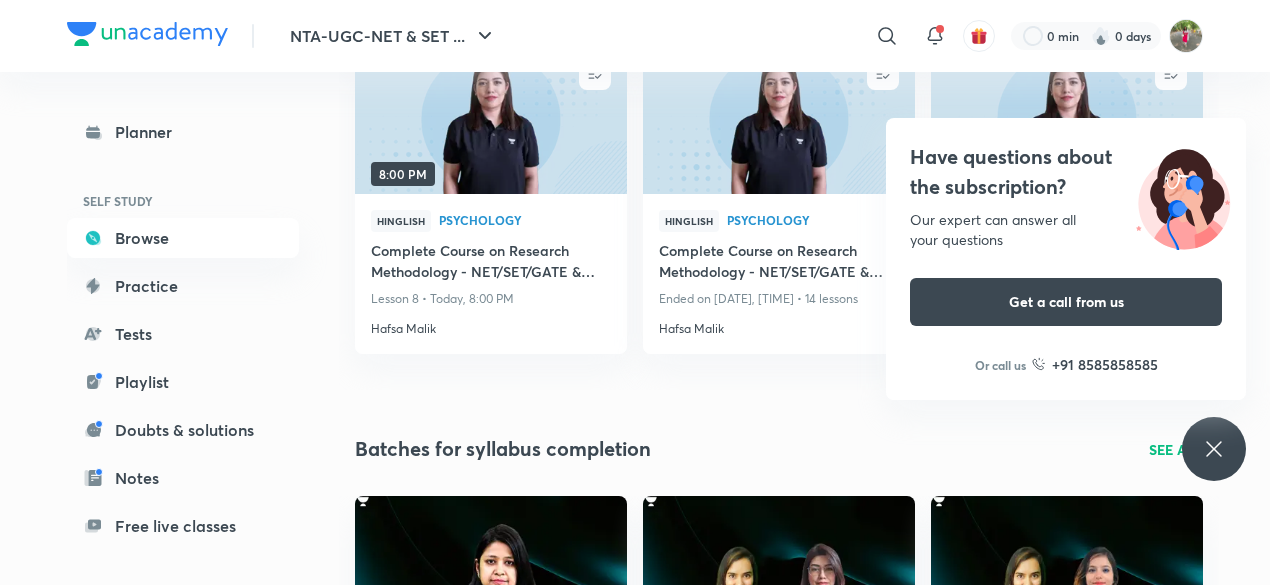 click on "SEE ALL" at bounding box center (1176, 449) 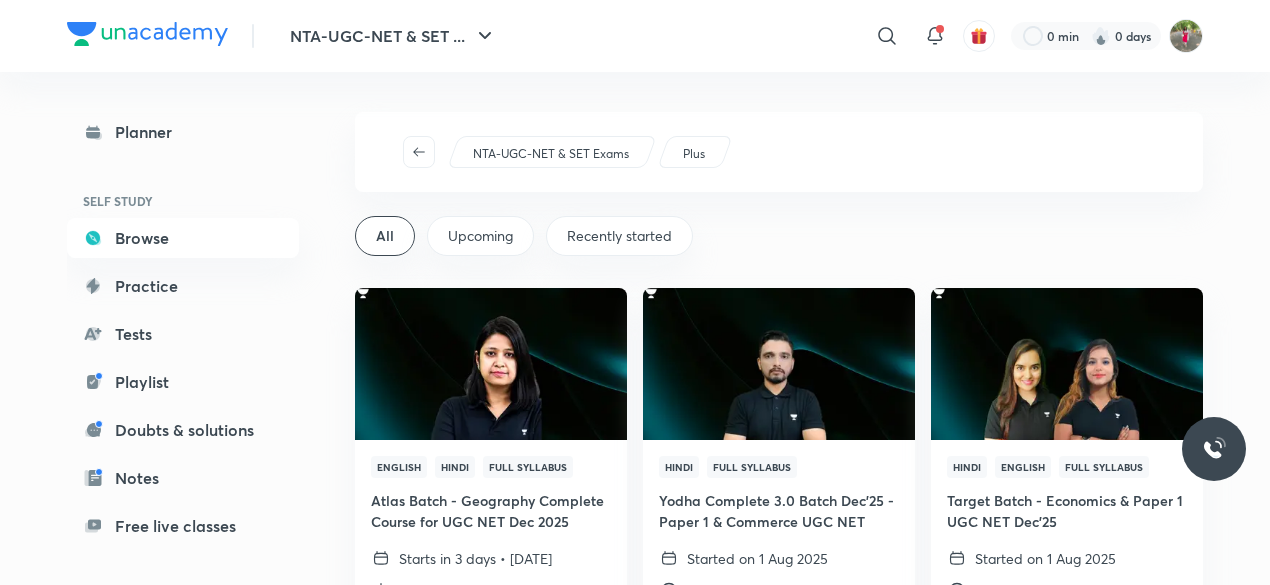 scroll, scrollTop: 0, scrollLeft: 0, axis: both 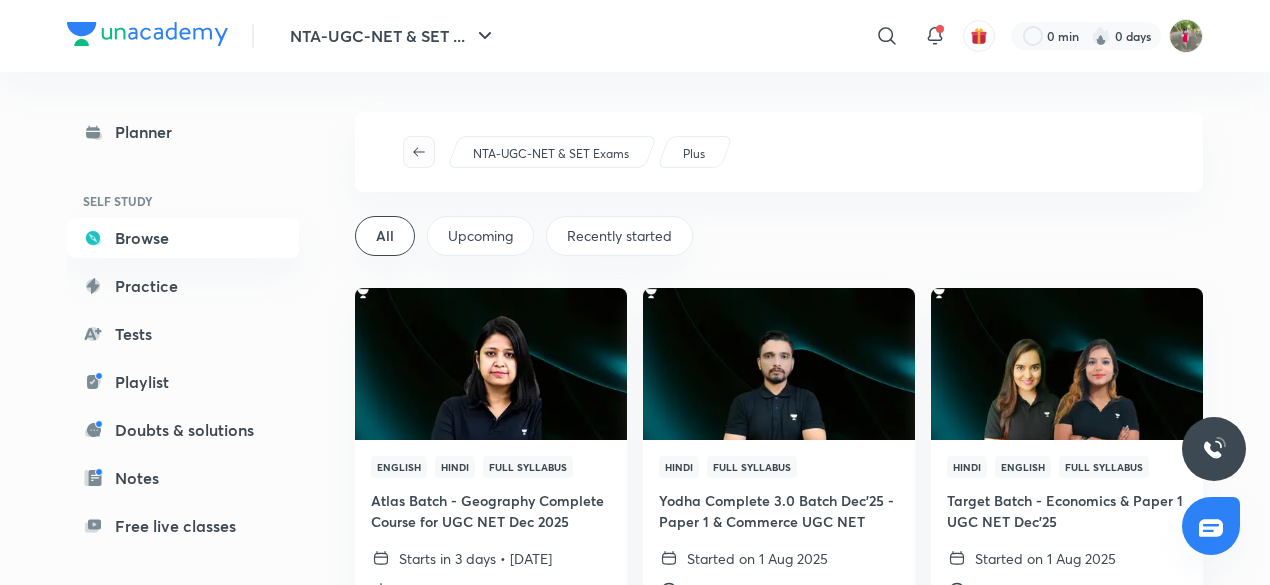 click 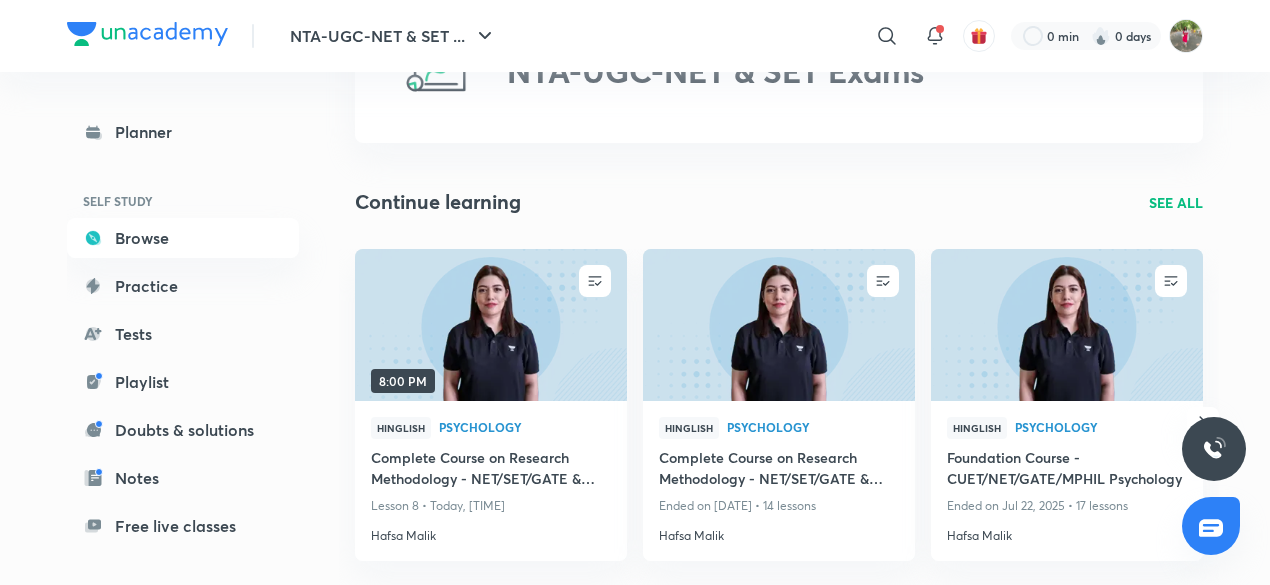 scroll, scrollTop: 160, scrollLeft: 0, axis: vertical 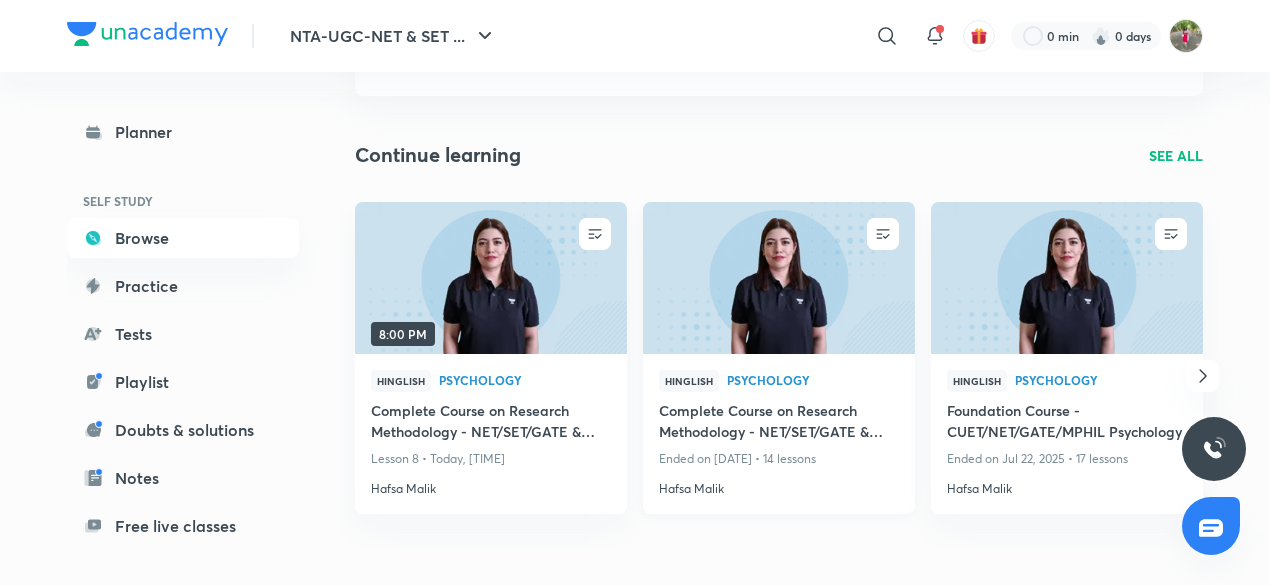 click on "Psychology" at bounding box center (813, 380) 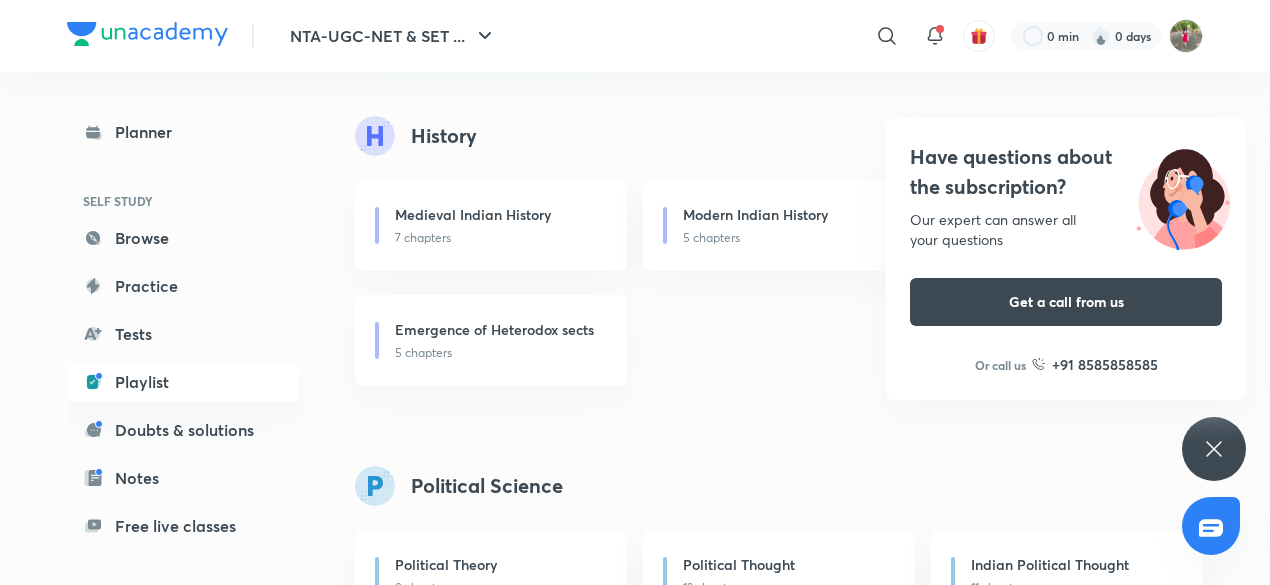 scroll, scrollTop: 2880, scrollLeft: 0, axis: vertical 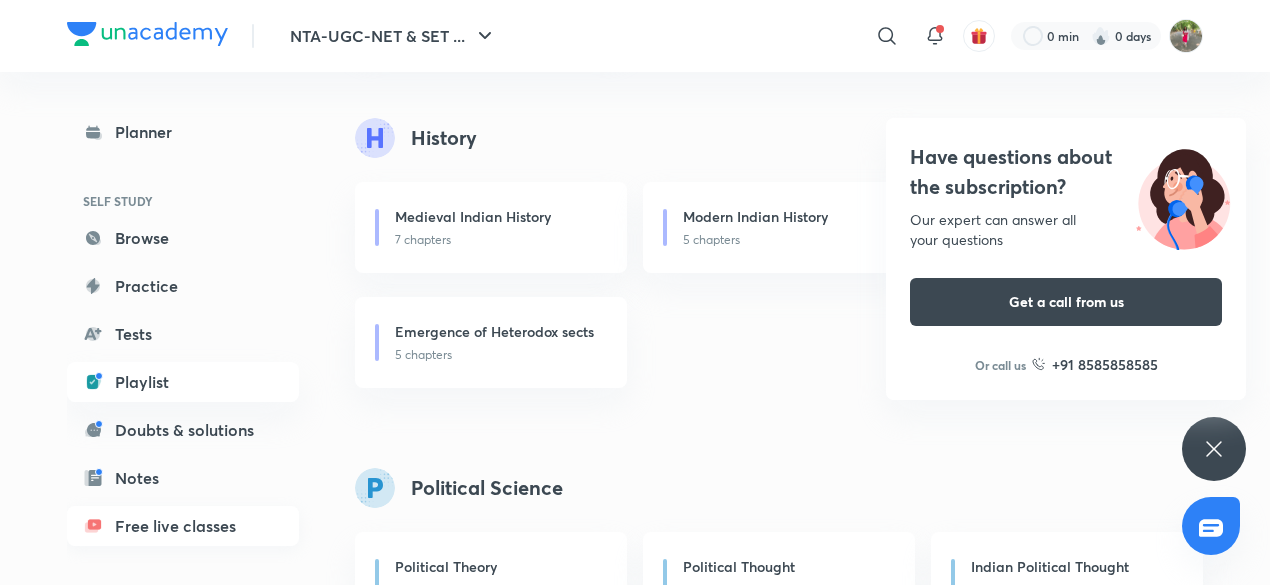 click on "Free live classes" at bounding box center (183, 526) 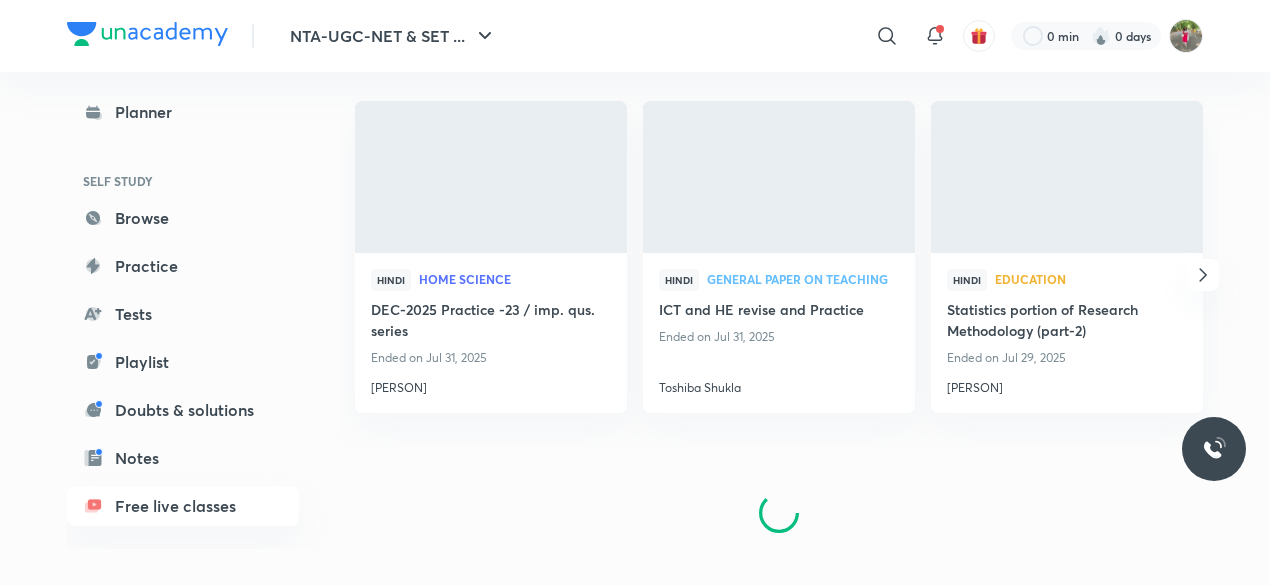 scroll, scrollTop: 0, scrollLeft: 0, axis: both 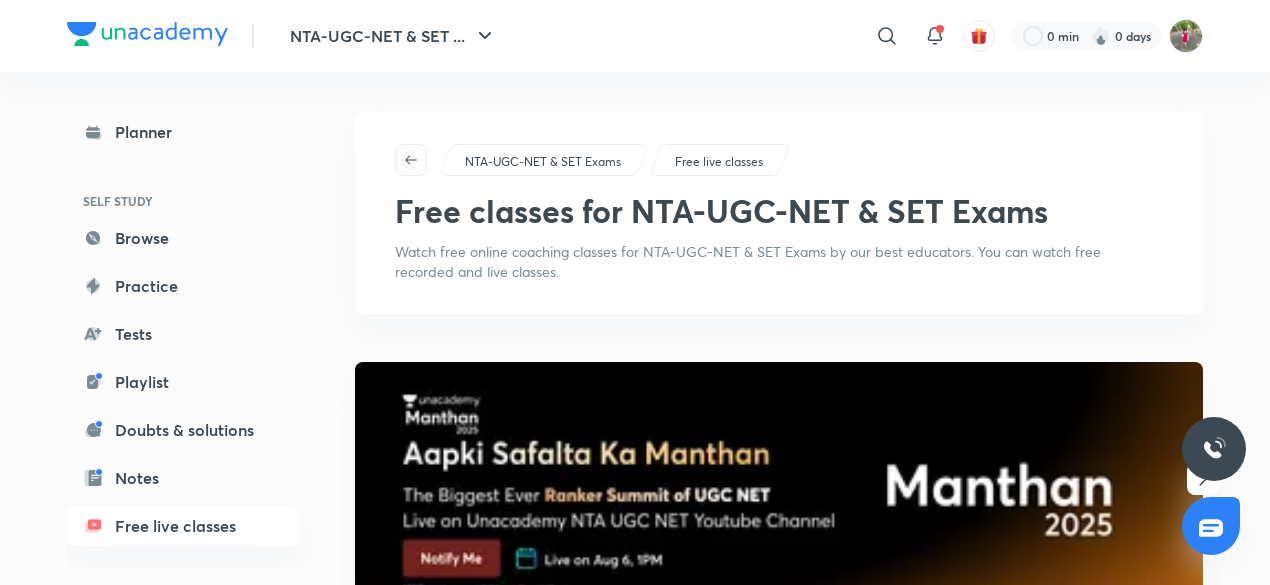 click 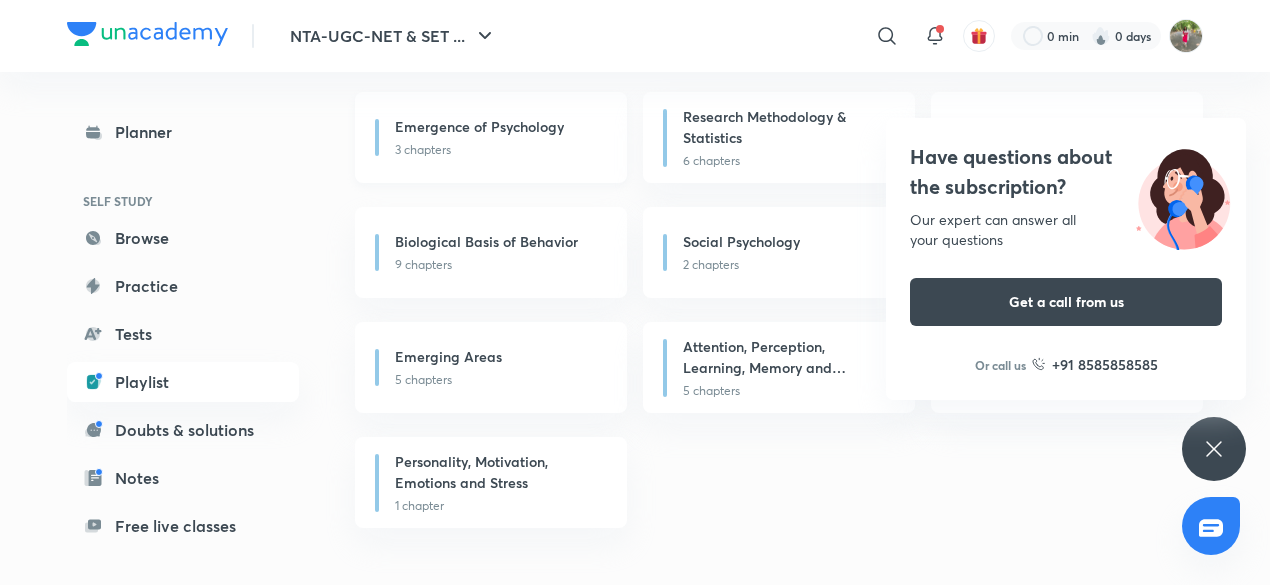 scroll, scrollTop: 5521, scrollLeft: 0, axis: vertical 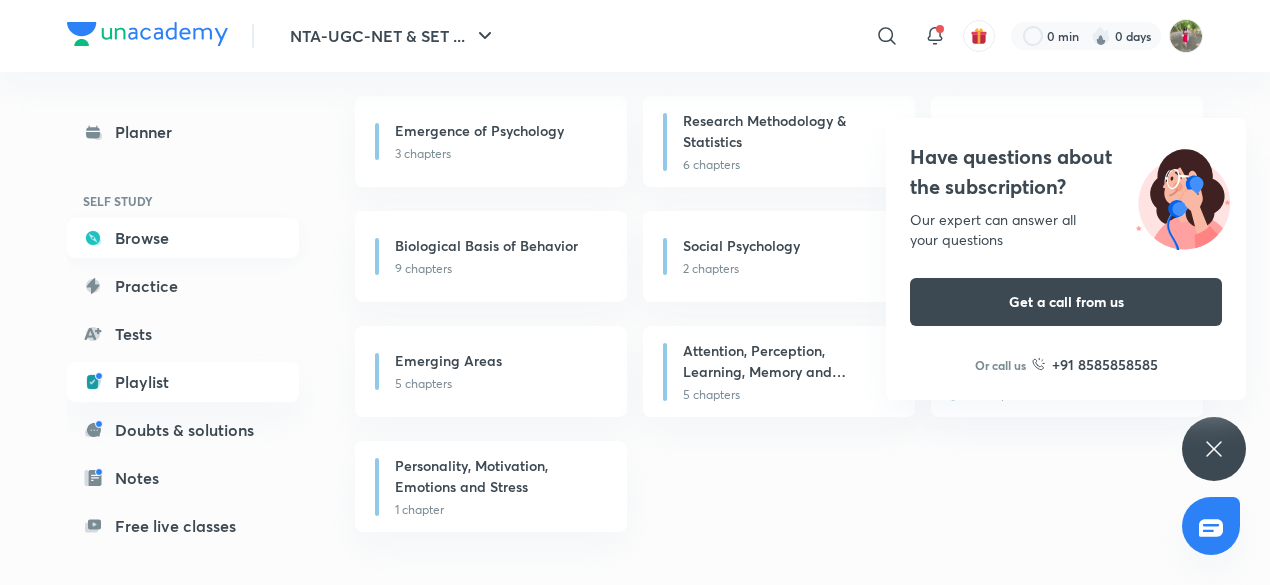 click on "Browse" at bounding box center [183, 238] 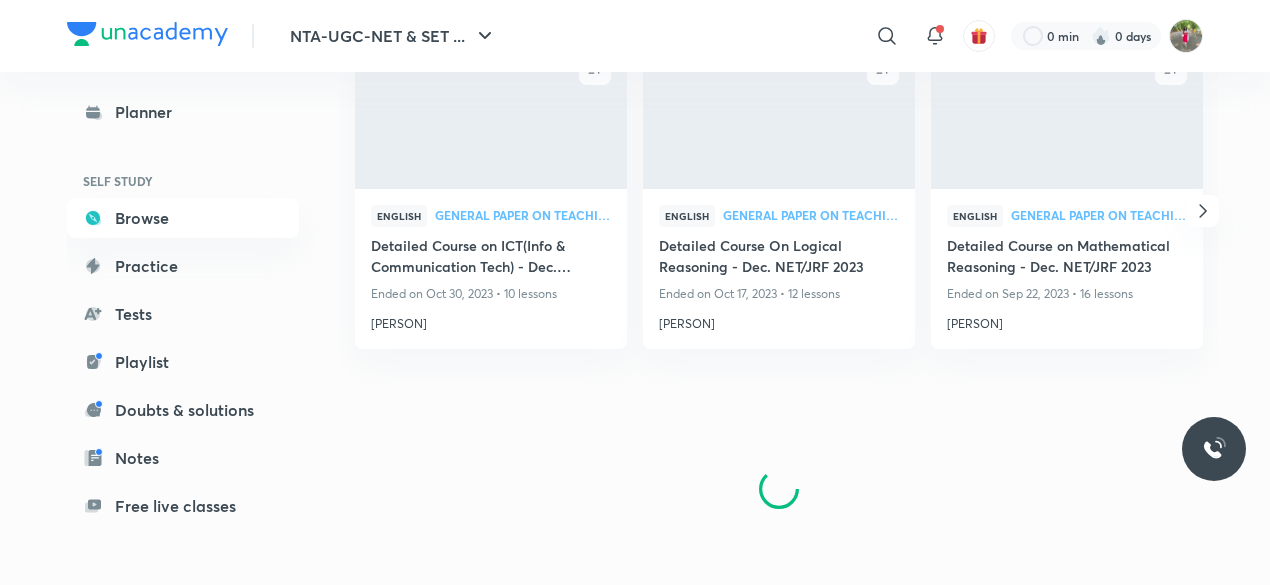 scroll, scrollTop: 0, scrollLeft: 0, axis: both 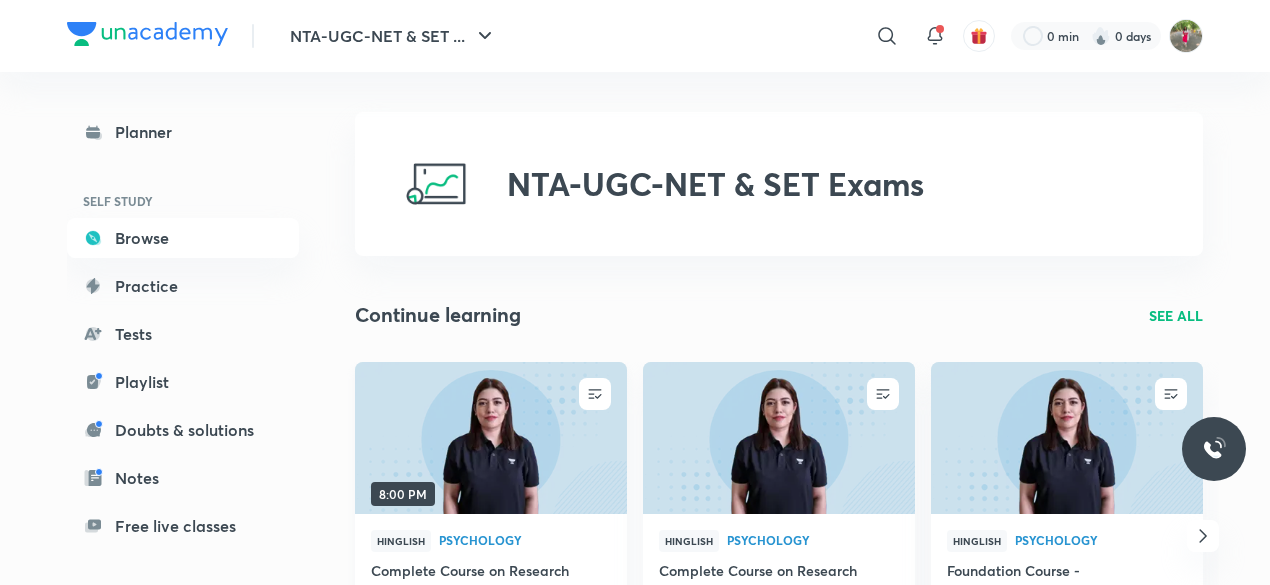 click on "Psychology" at bounding box center [525, 540] 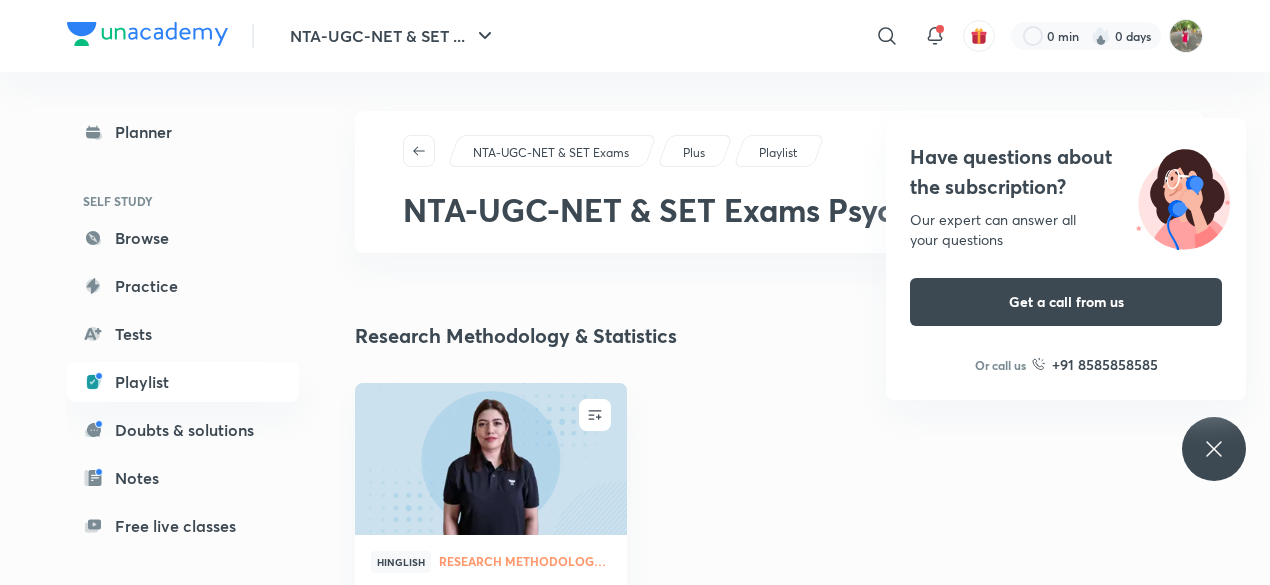 scroll, scrollTop: 0, scrollLeft: 0, axis: both 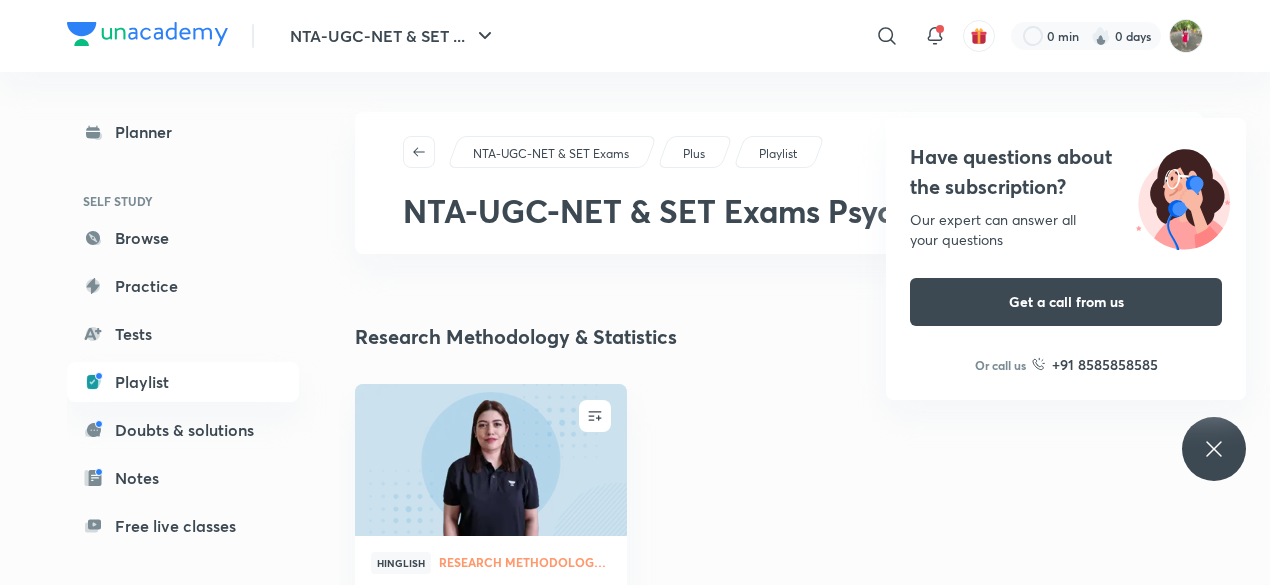 click on "Research Methodology & Statistics" at bounding box center [516, 337] 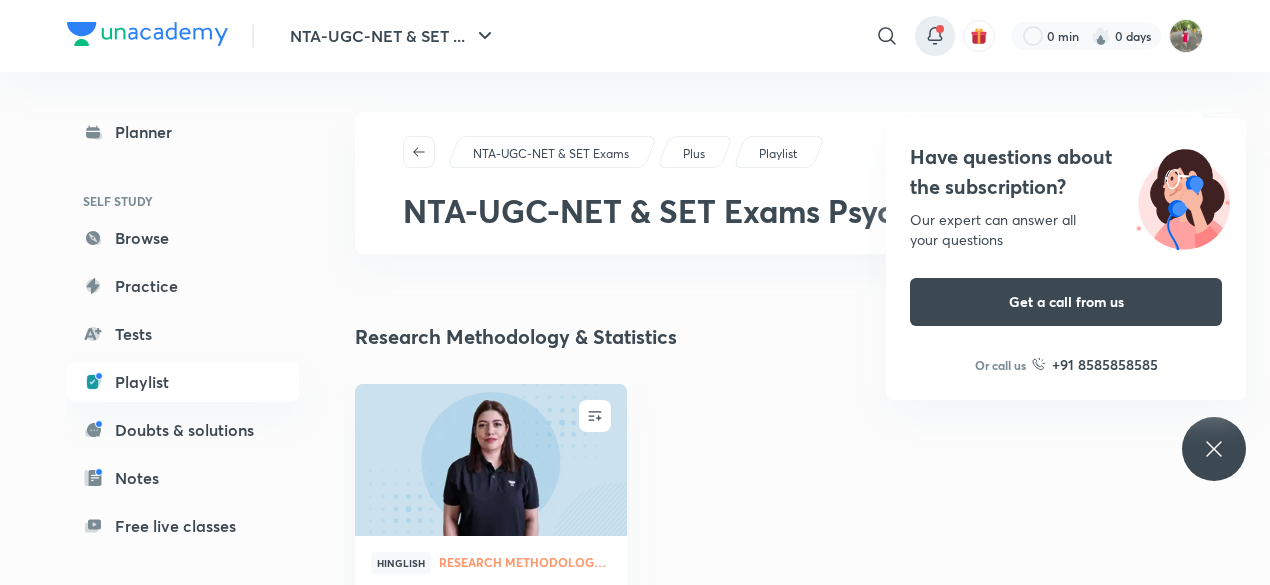 click at bounding box center [935, 36] 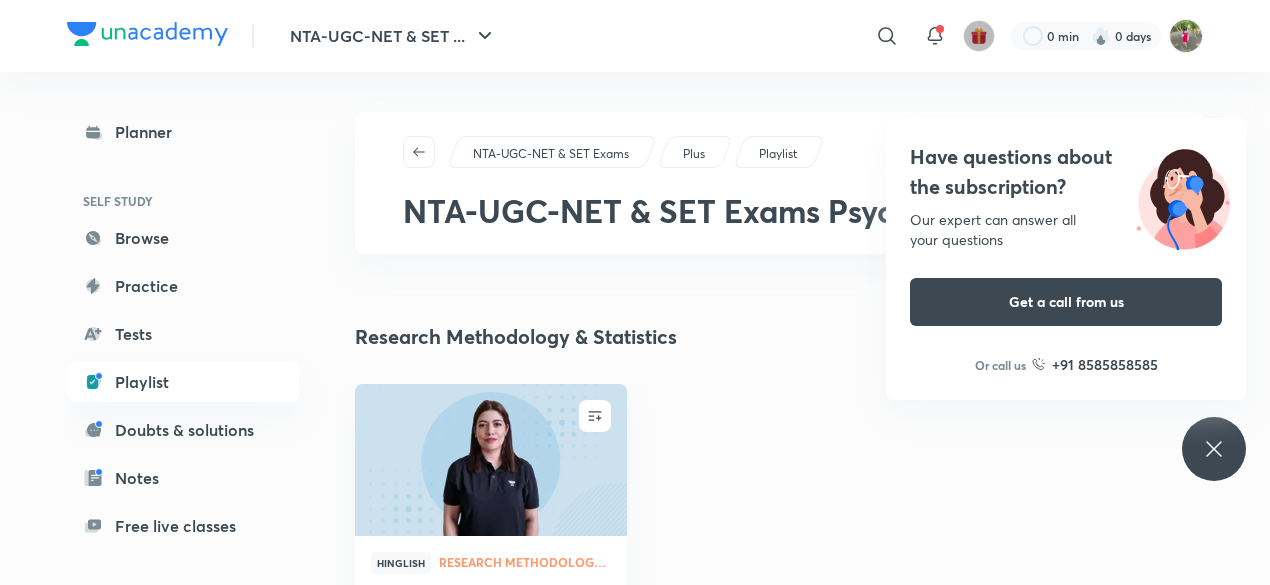 click at bounding box center [979, 36] 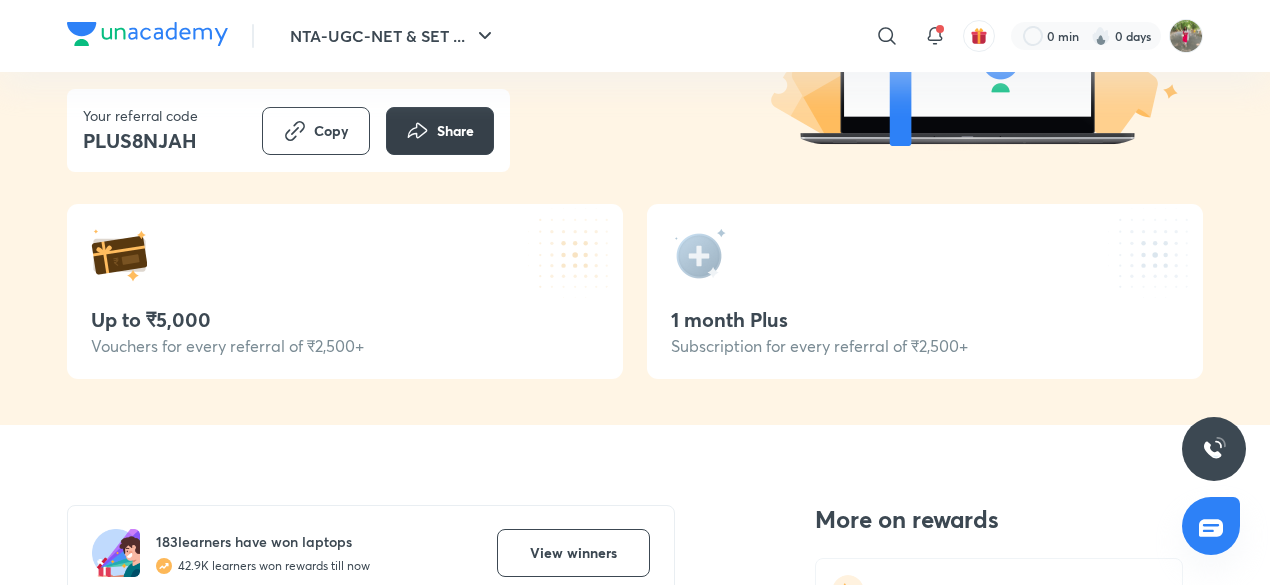 scroll, scrollTop: 0, scrollLeft: 0, axis: both 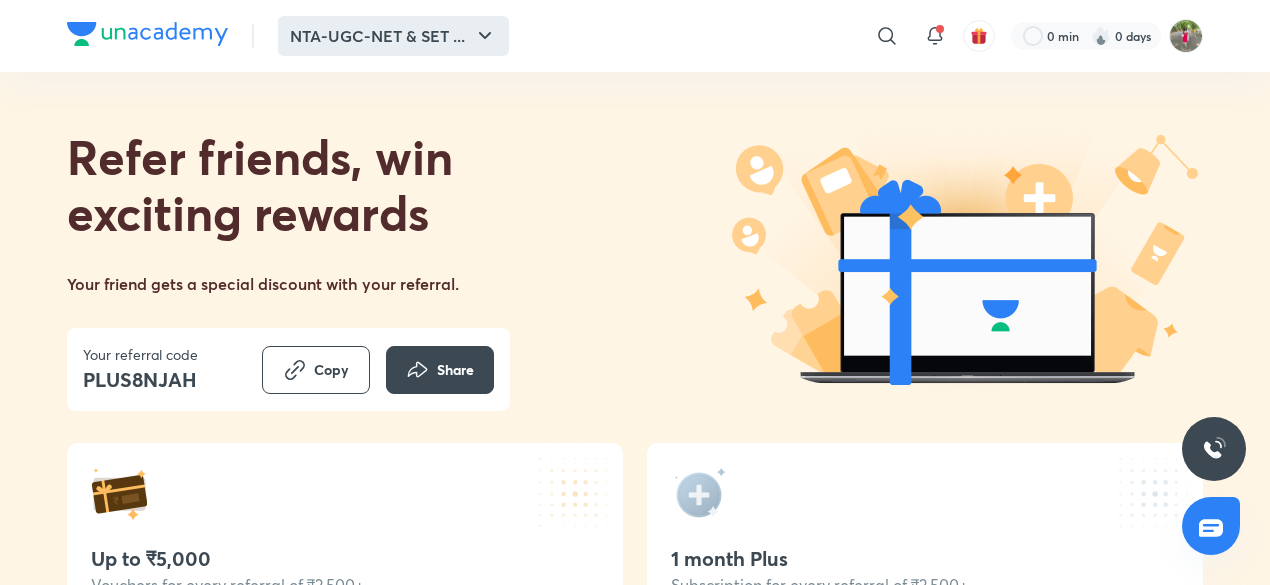click on "NTA-UGC-NET & SET  ..." at bounding box center (393, 36) 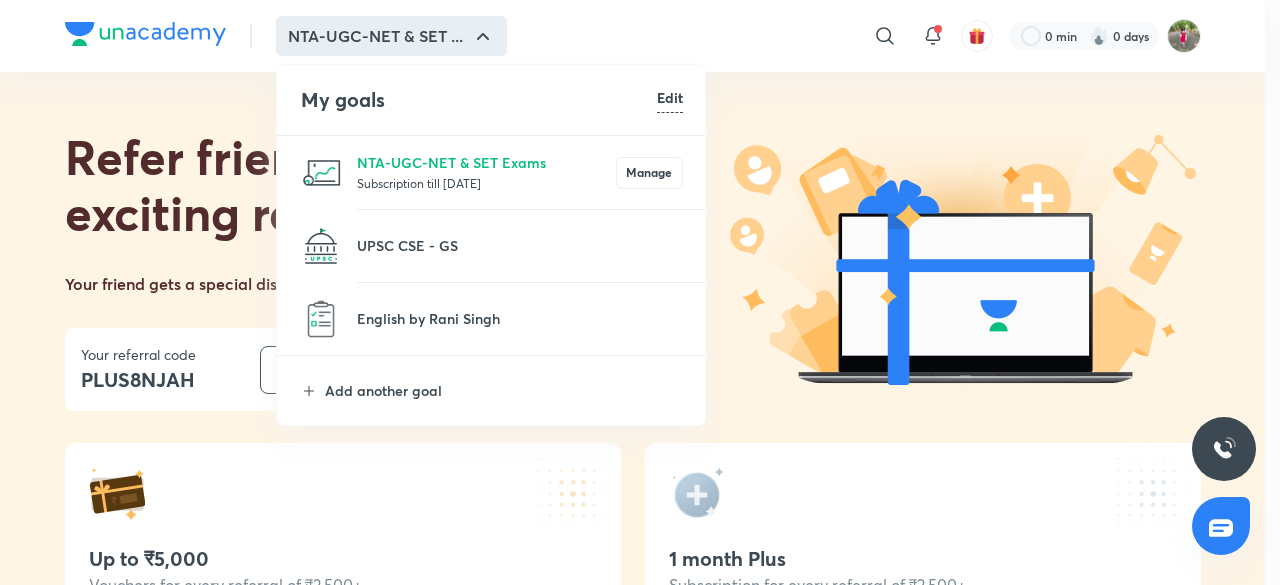 click at bounding box center [640, 292] 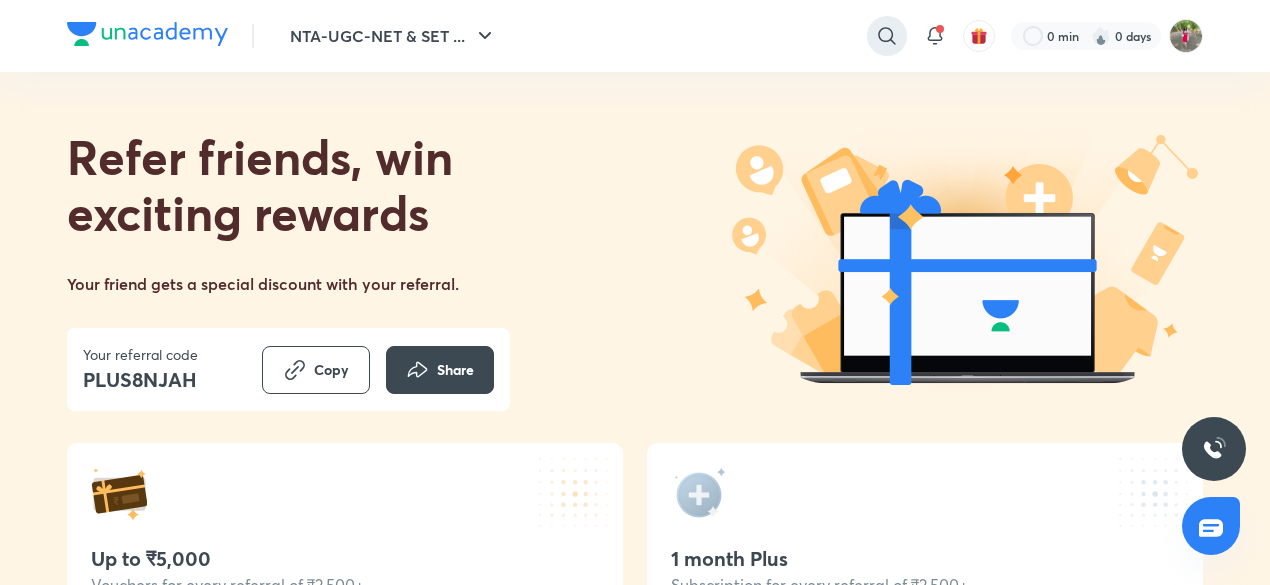 click 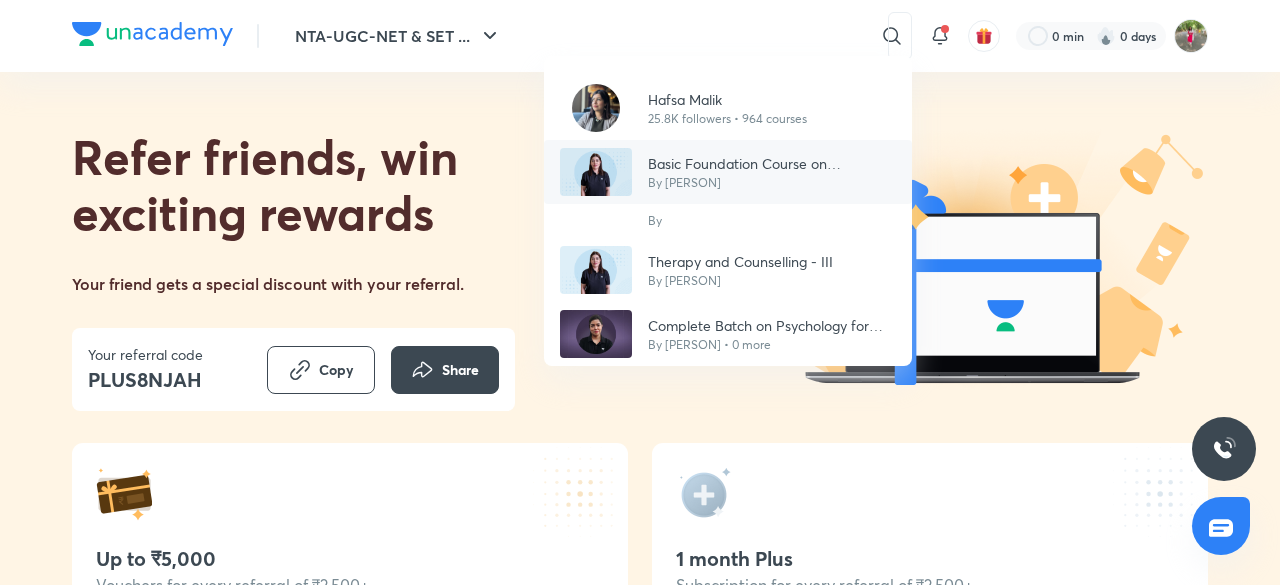 click on "By Hafsa Malik" at bounding box center (772, 183) 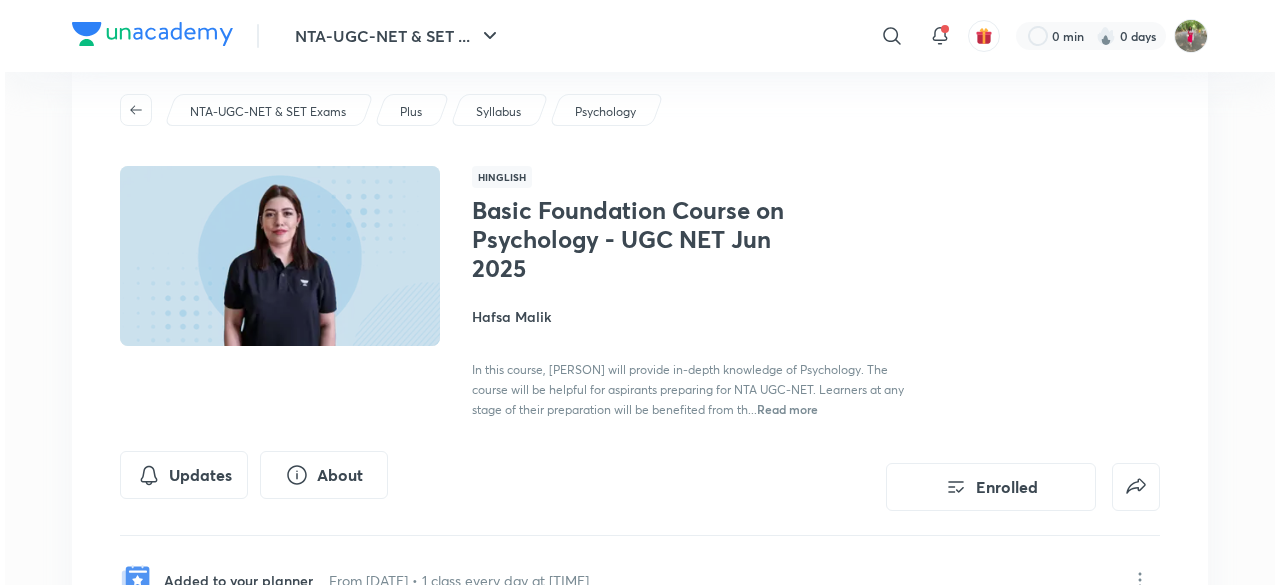 scroll, scrollTop: 0, scrollLeft: 0, axis: both 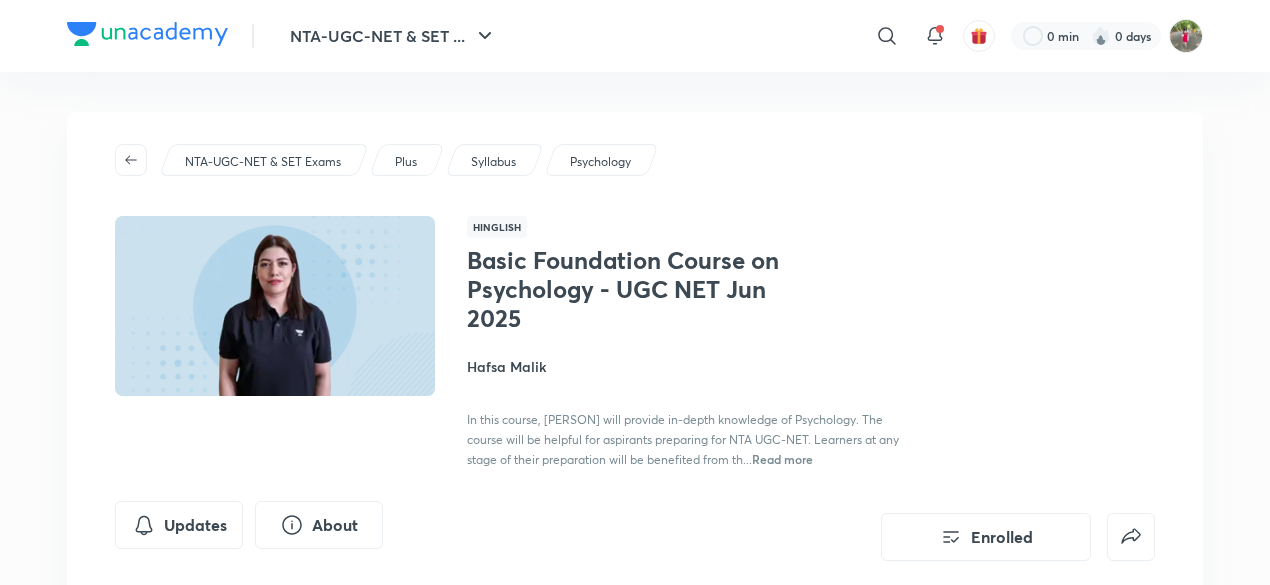 click on "NTA-UGC-NET & SET Exams" at bounding box center [263, 162] 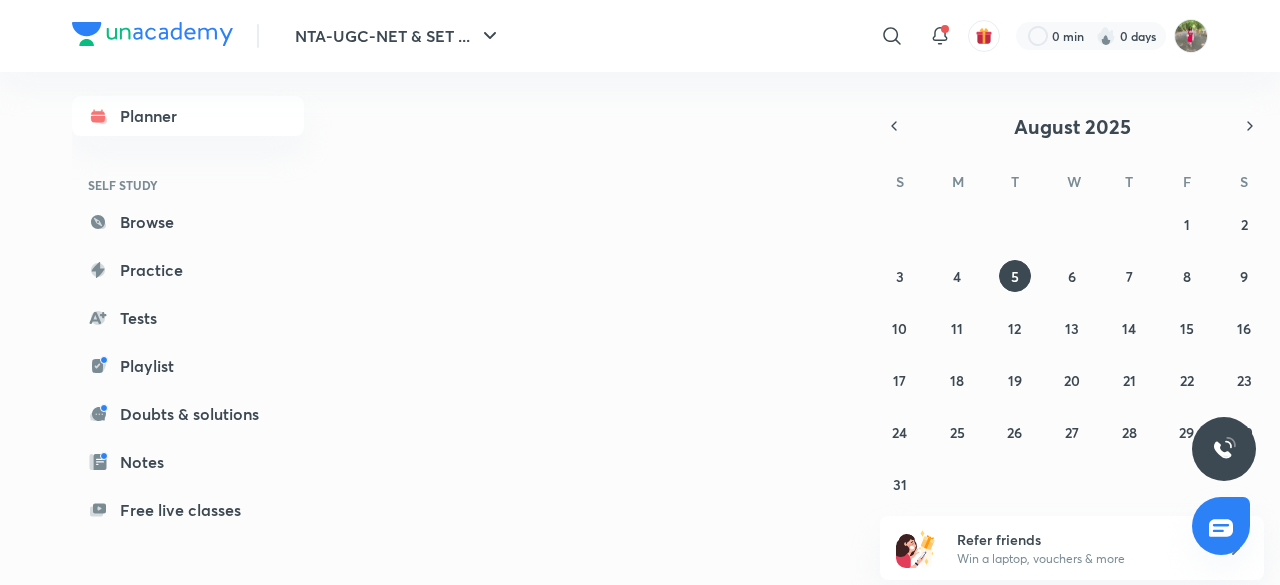 scroll, scrollTop: 0, scrollLeft: 0, axis: both 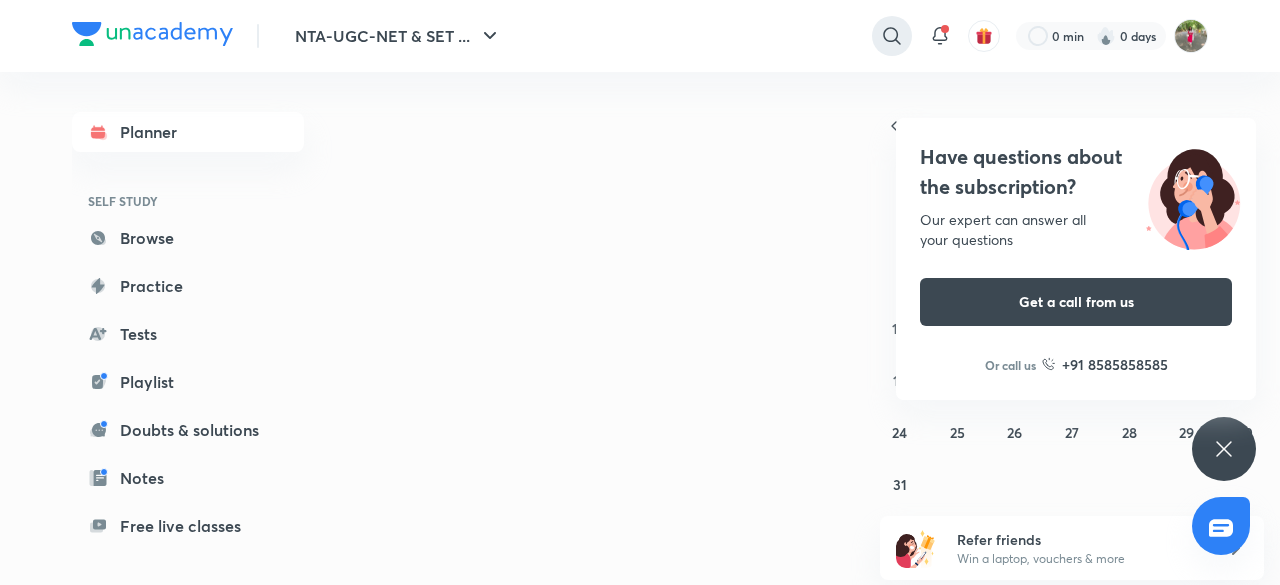 click 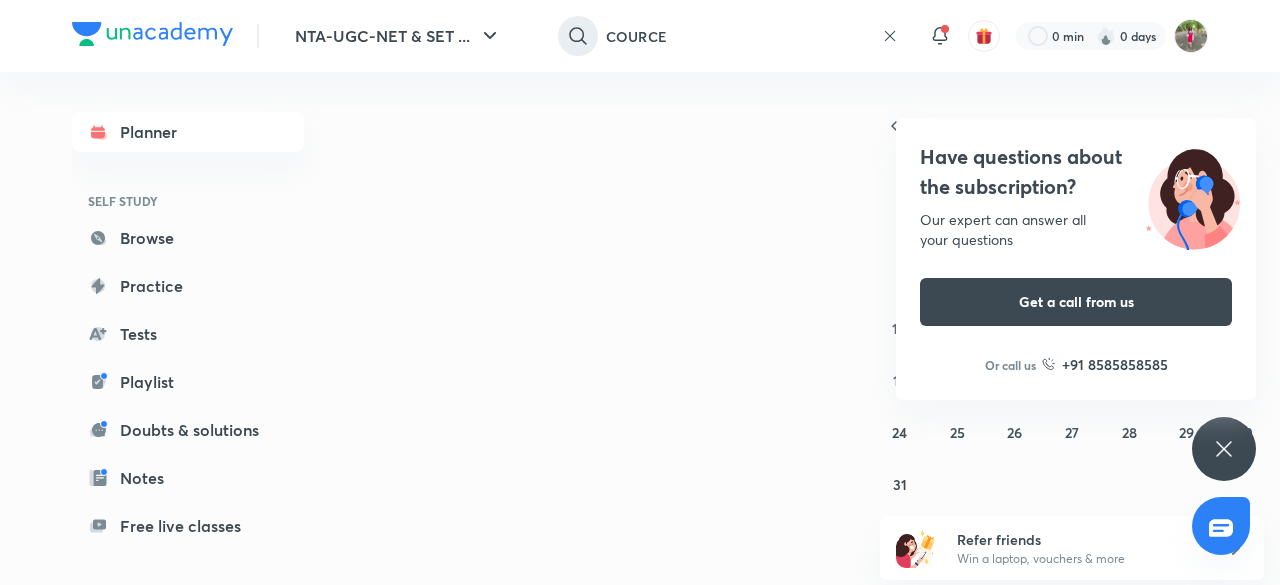 type on "COURCE" 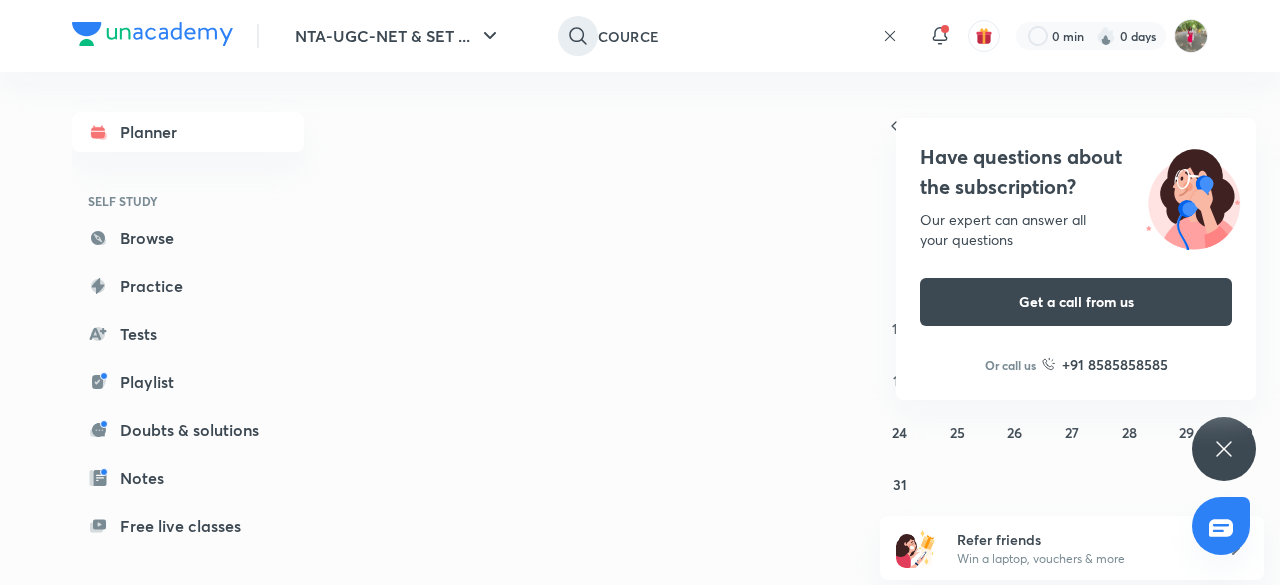 click 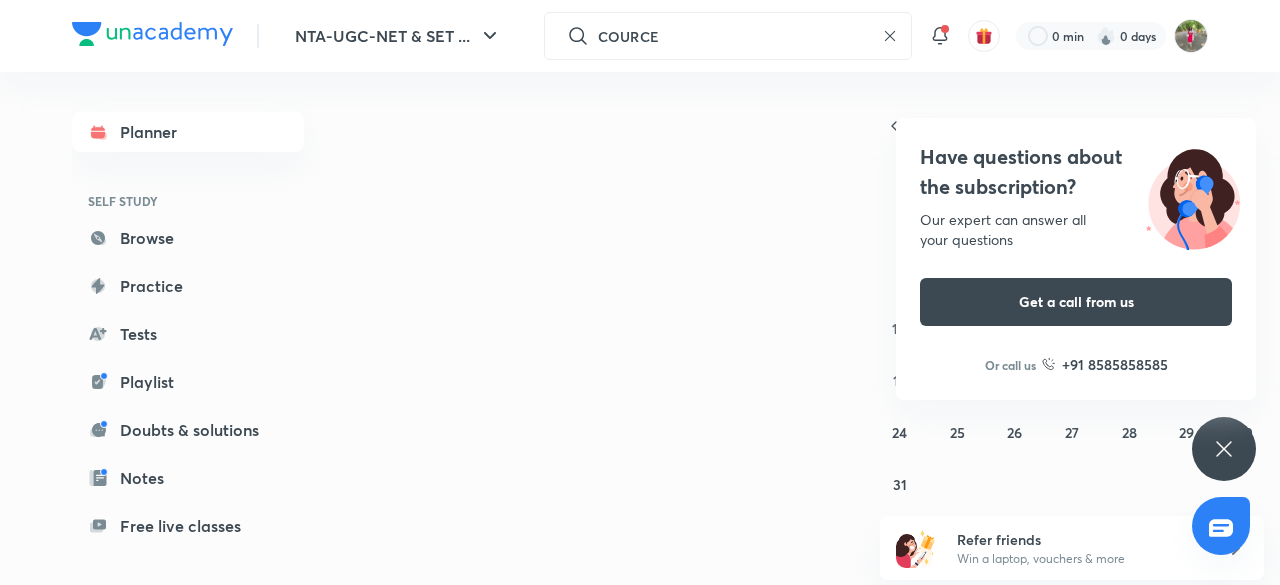 click at bounding box center (640, 292) 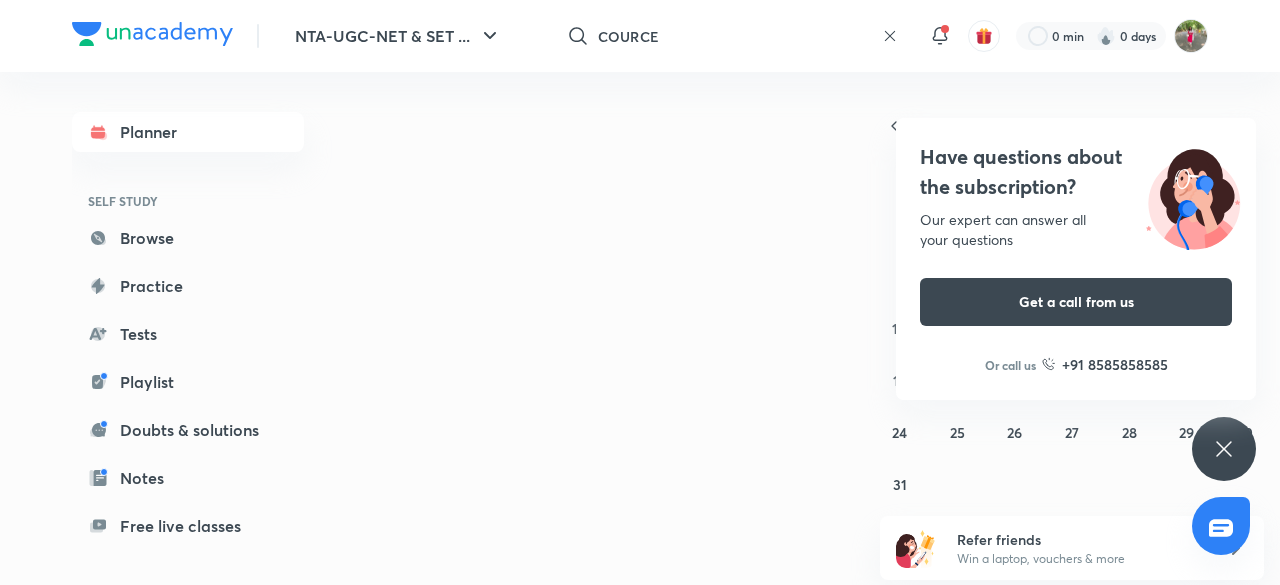 click on "Planner" at bounding box center (188, 132) 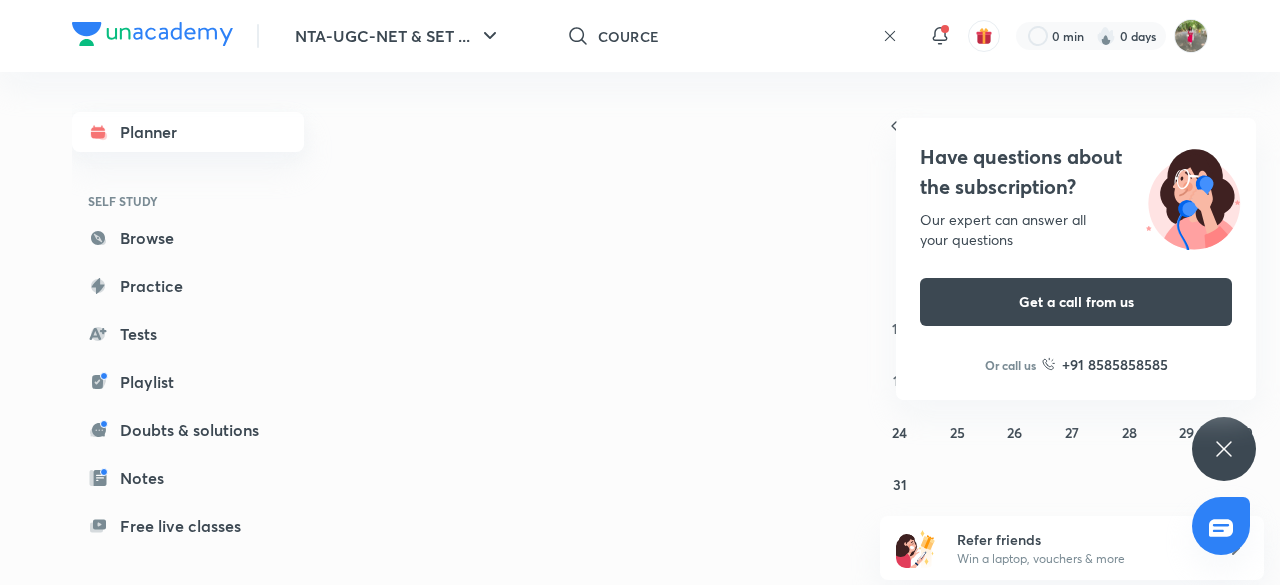 click on "Planner" at bounding box center (188, 132) 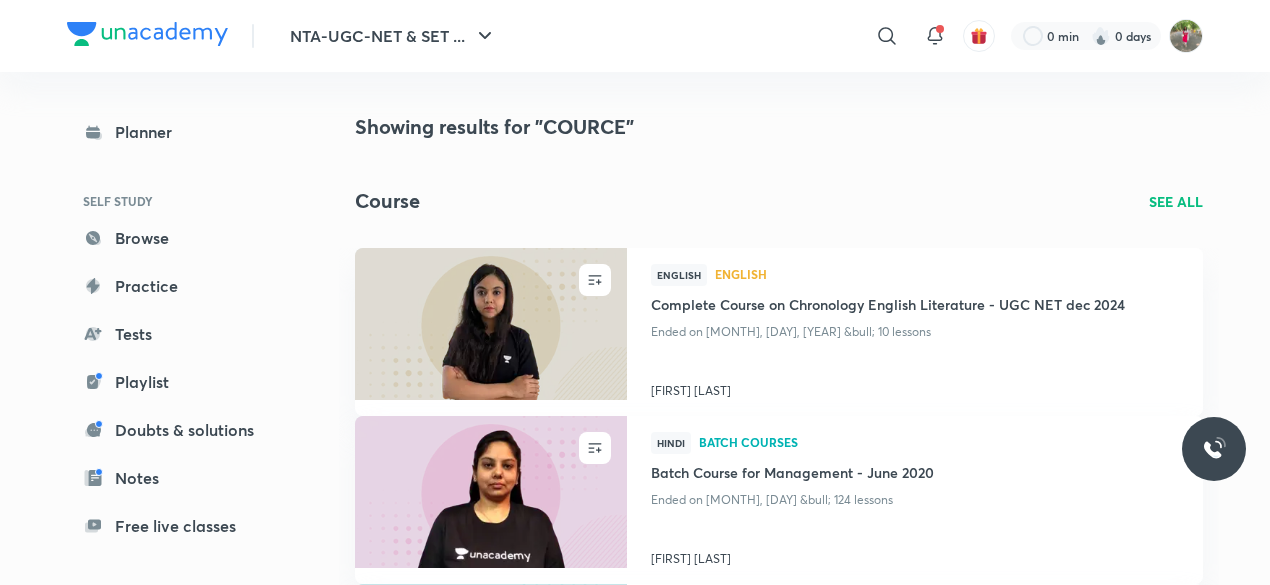 scroll, scrollTop: 0, scrollLeft: 0, axis: both 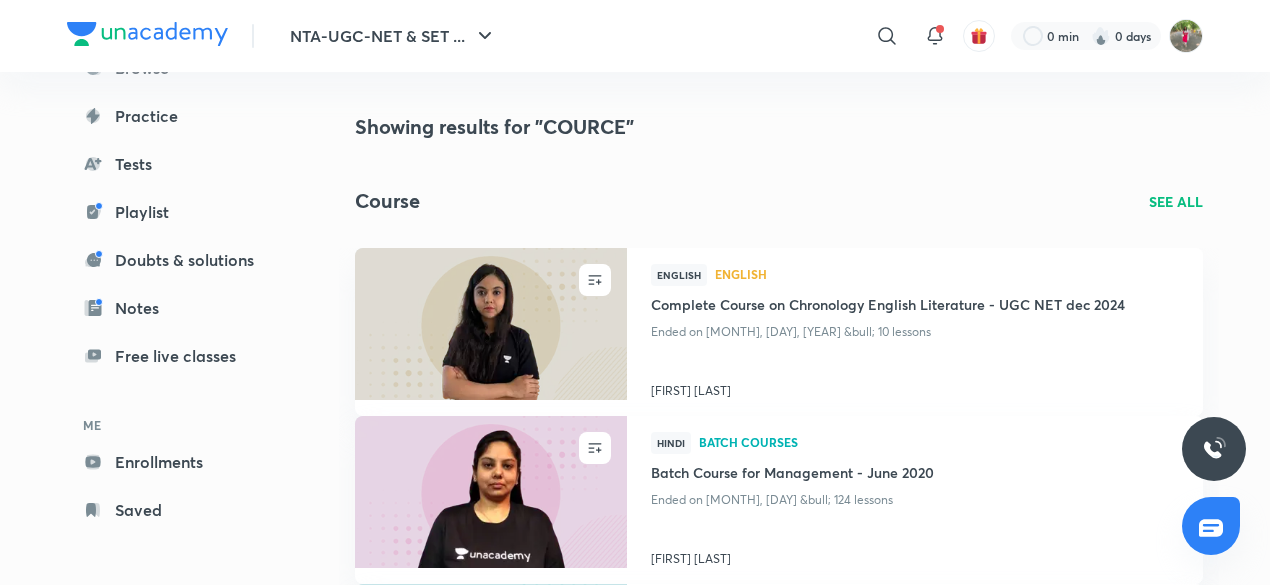 click on "Showing results for "COURCE" Course SEE ALL ENROLL English English Complete Course on Chronology English Literature - UGC NET dec 2024 Ended on [MONTH], [DAY], [YEAR] &bull; 10 lessons [FIRST] [LAST] ENROLL Hindi Batch courses Batch Course for Management - June 2020 Ended on [MONTH], [DAY], [YEAR] &bull; 124 lessons [FIRST] [LAST] ENROLL Hindi Batch courses Batch Course for Sociology - June 2020 Ended on [MONTH], [DAY], [YEAR] &bull; 125 lessons [FIRST] [LAST] See All Educator SEE ALL Coursestation &nbsp;Followers Course Course &nbsp;106 Followers See All Batch SEE ALL BATCH Hindi Crash course on Education - UGC NET 2024 Started on [MONTH] [DAY] [FIRST] BATCH English Hindi Crash Course on Political Science through MCQs - UGC NET Dec’24 Started on [MONTH] [DAY] [FIRST] BATCH Hindi Complete Course on paper 1 for NTA UGC dec 2023 by [FIRST] [LAST] Started on [MONTH] [DAY] [FIRST] [LAST] See All Topics SEE ALL Batch courses 3 courses Batch courses 3 courses Lesson SEE ALL ENROLL Hinglish Course Roadmap & Introductory Class Lesson 1 &nbsp; &nbsp;&bull;&nbsp; &nbsp;[MONTH] [DAY]&nbsp; &nbsp;&bull;&nbsp; &nbsp;31m &nbsp;[FIRST] [LAST]" at bounding box center (779, 1518) 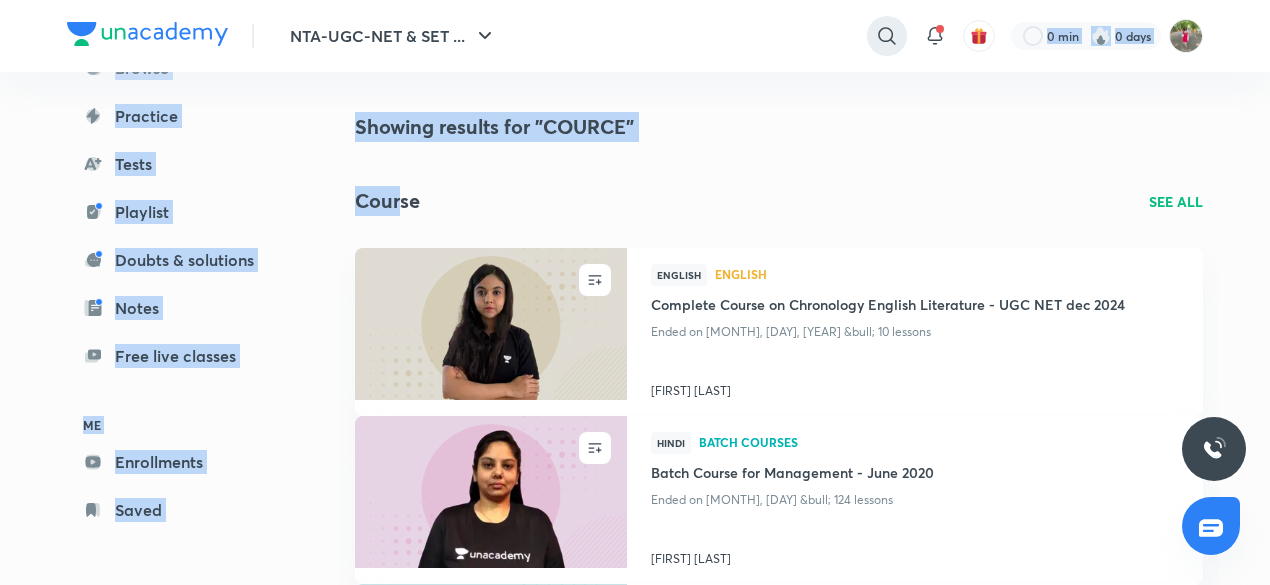 drag, startPoint x: 402, startPoint y: 222, endPoint x: 884, endPoint y: 41, distance: 514.8641 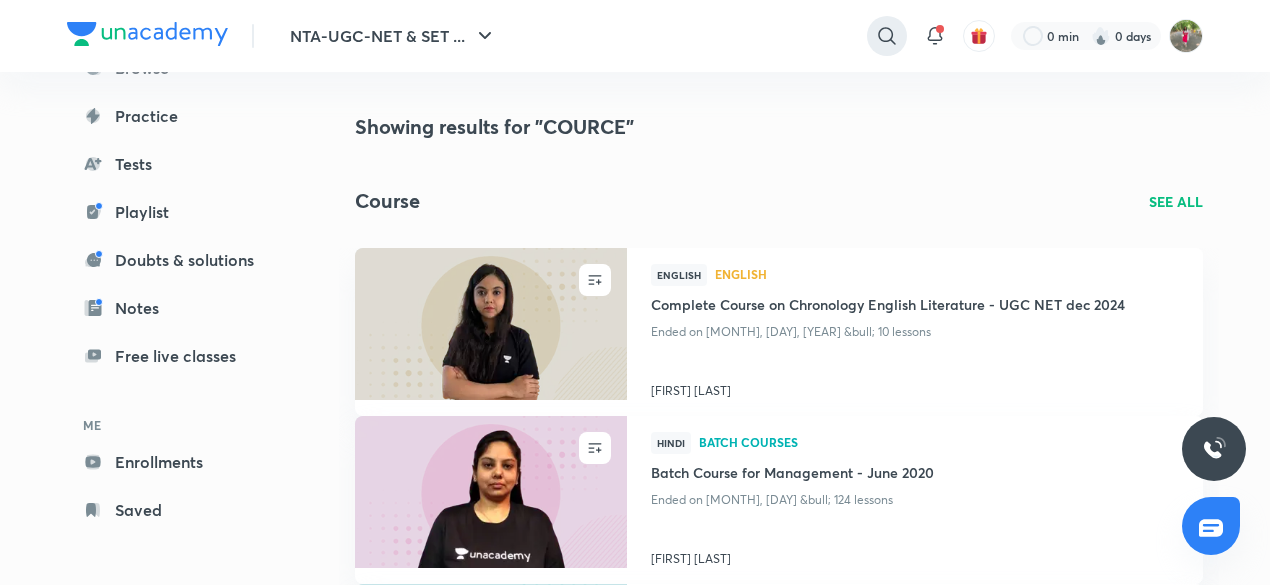 click 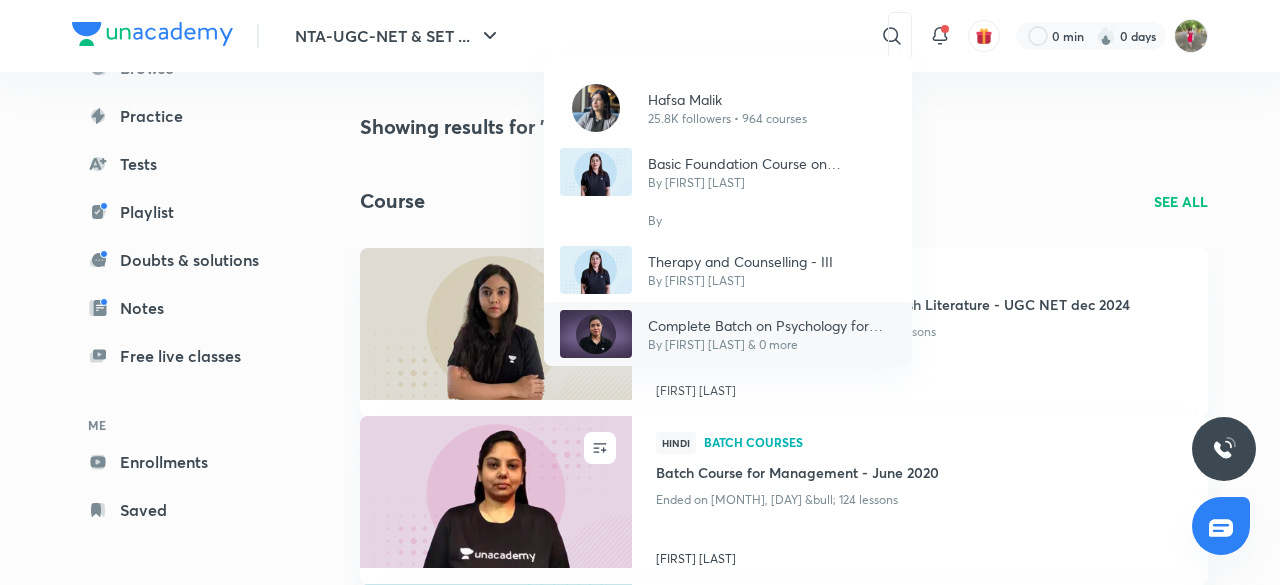 click on "Complete Batch on Psychology for PGT/KVS/DSSSB/AP/DRDO Competitive Exams" at bounding box center [772, 325] 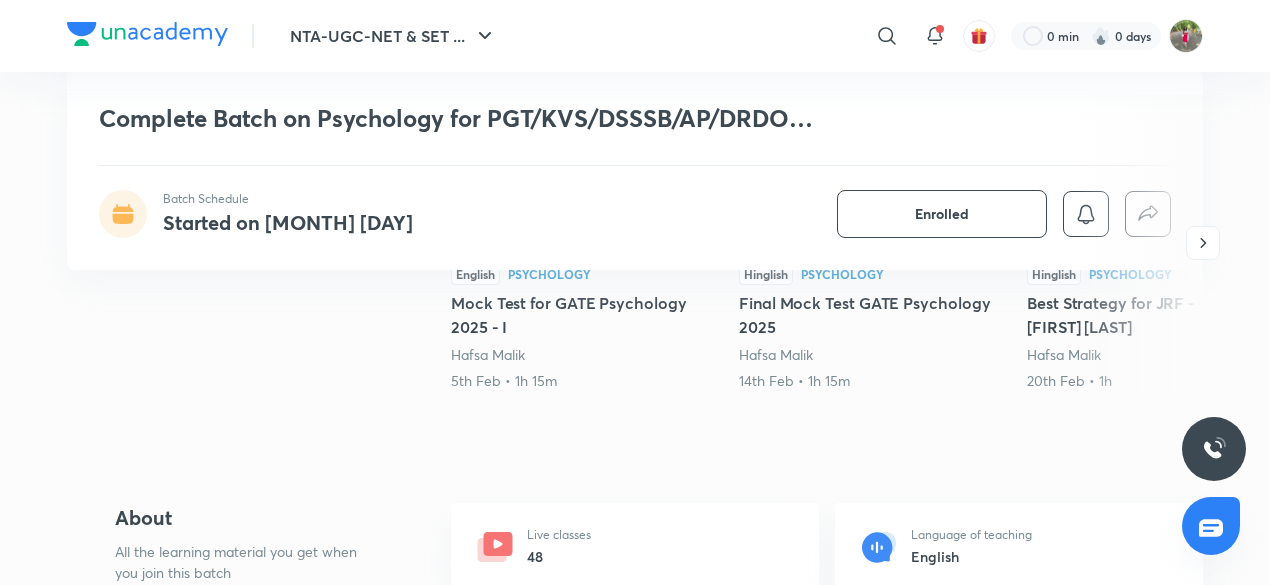 scroll, scrollTop: 480, scrollLeft: 0, axis: vertical 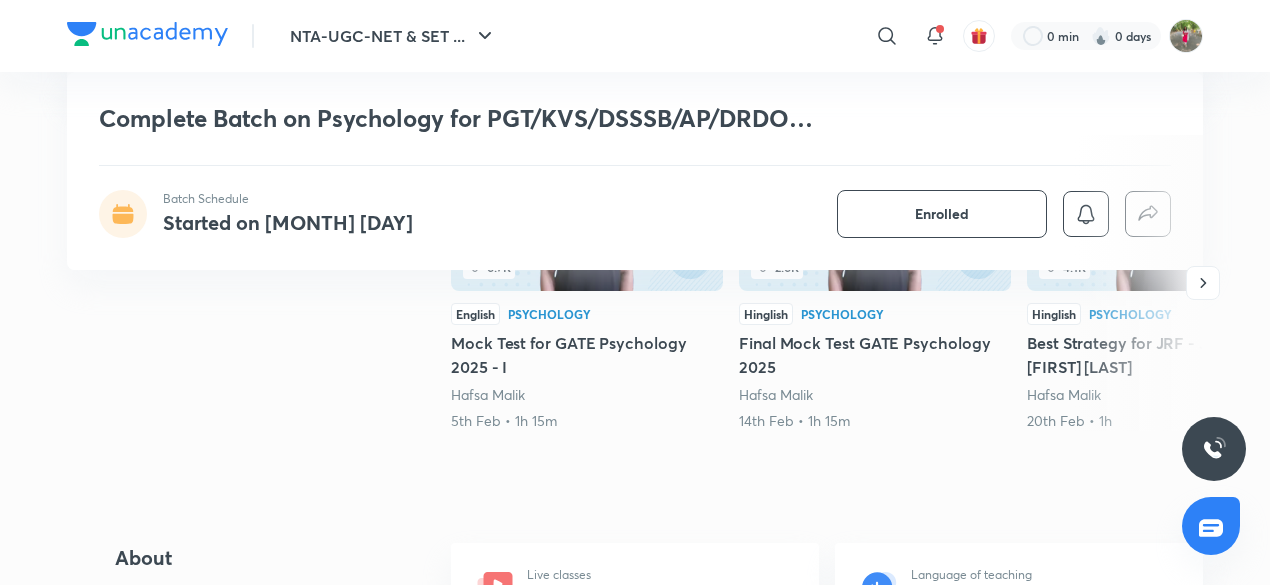 click at bounding box center (1139, 283) 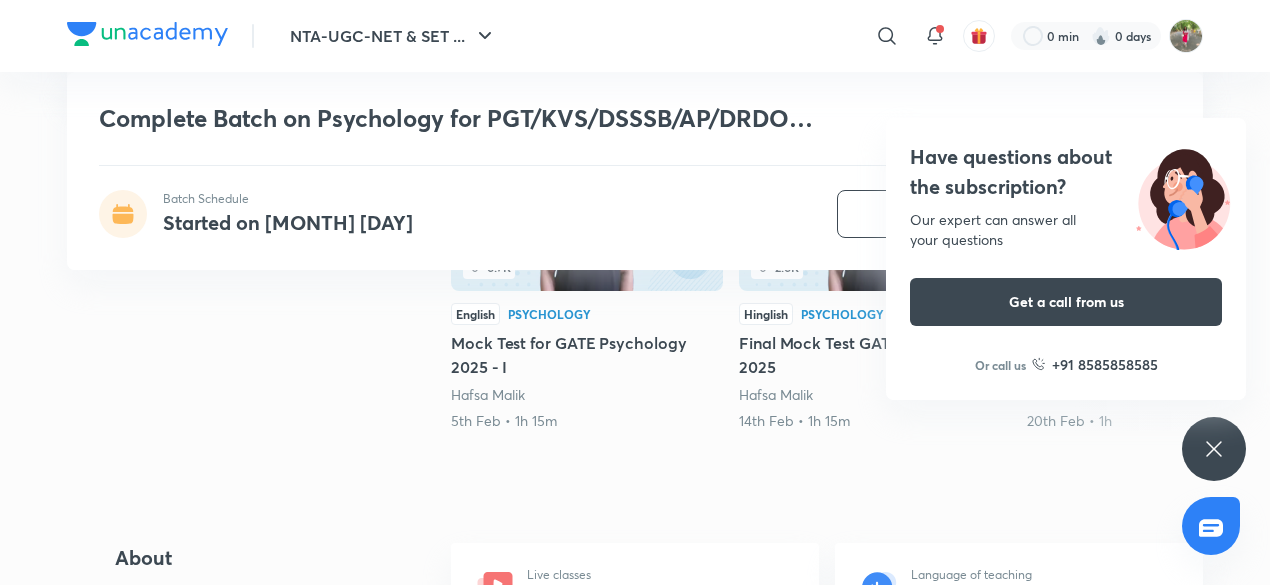 click on "Demo classes   Watch free classes by the educators of this batch" at bounding box center (251, 287) 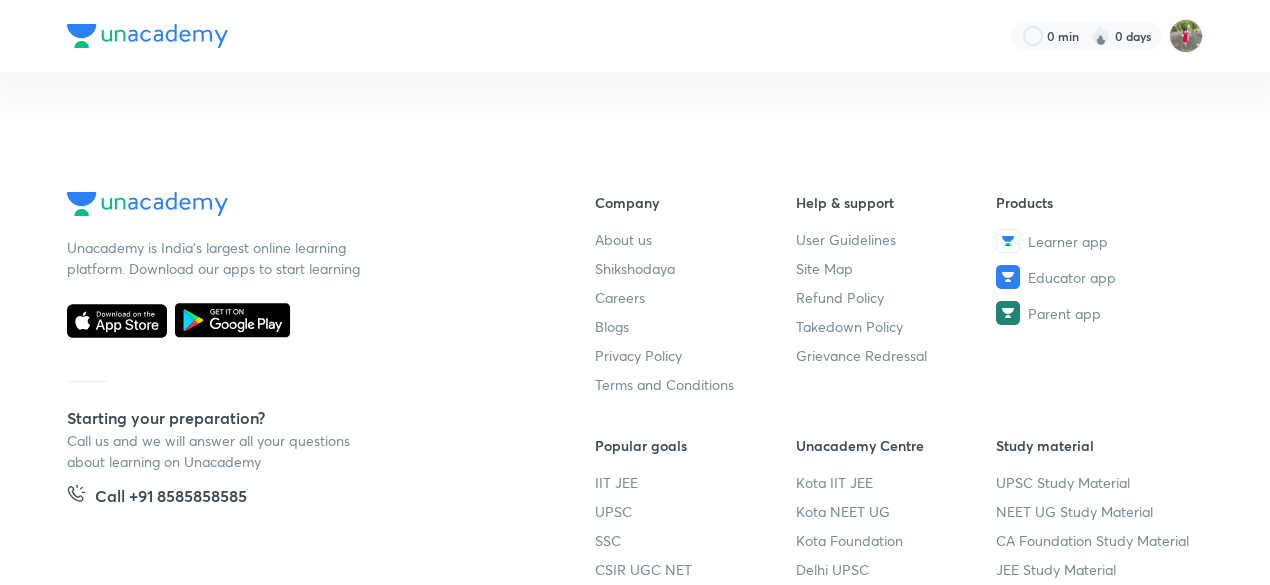 scroll, scrollTop: 0, scrollLeft: 0, axis: both 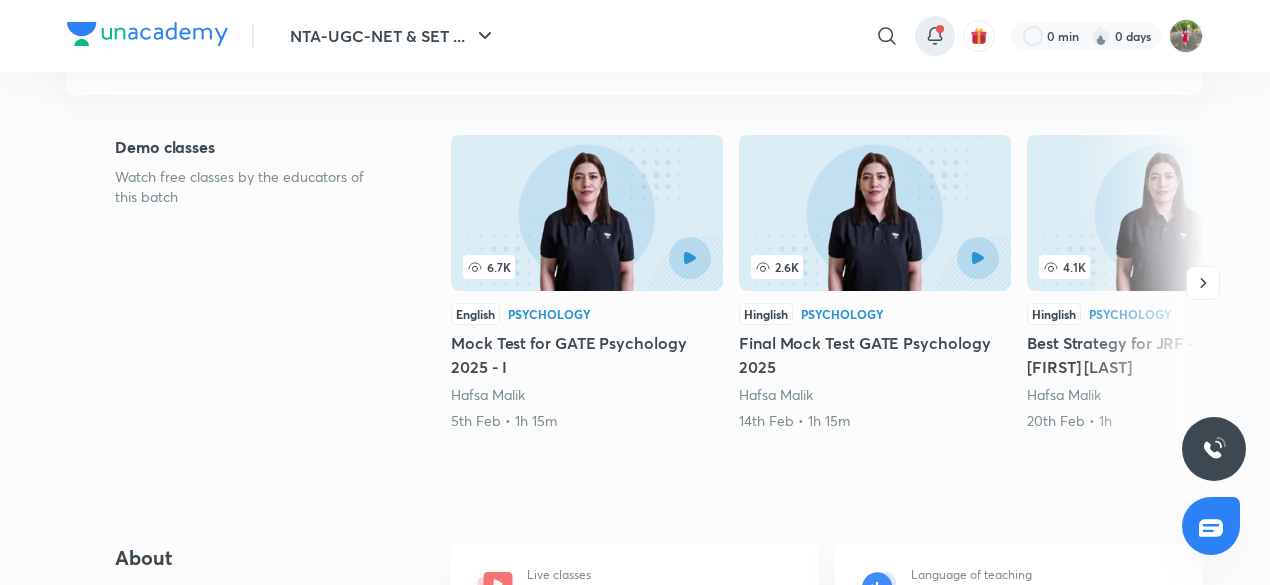 click 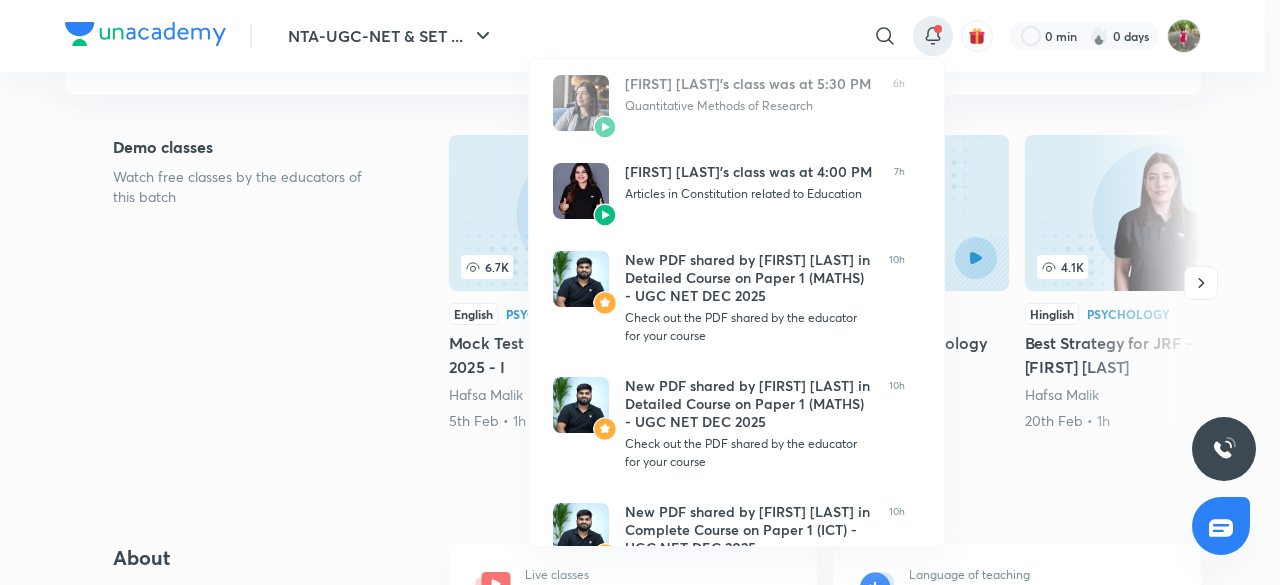 click at bounding box center (640, 292) 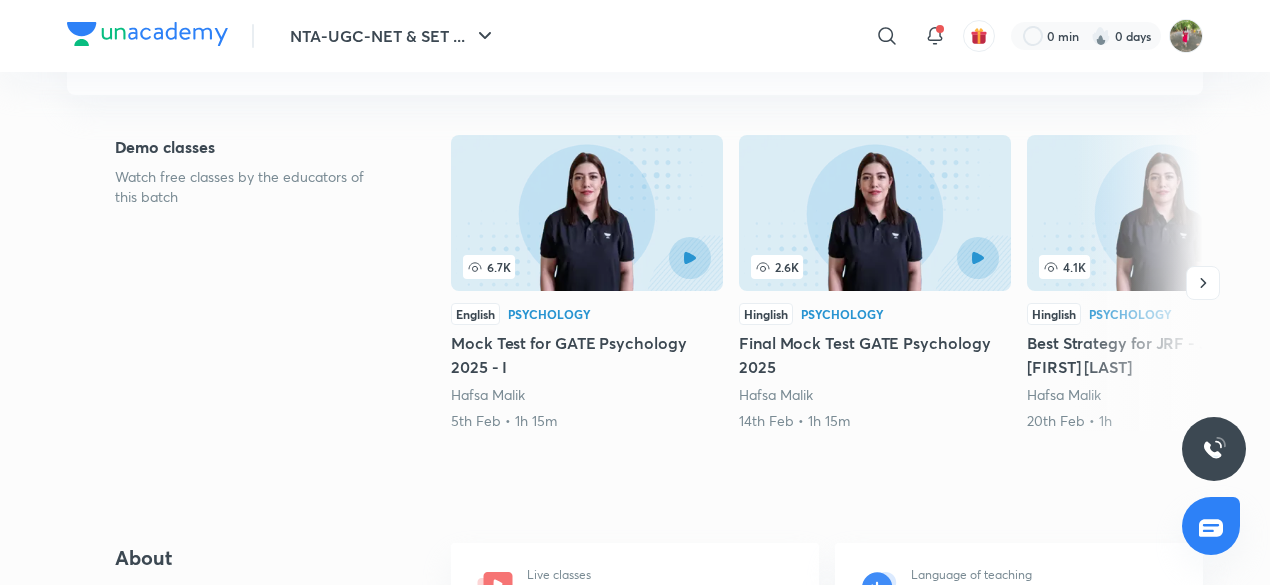 click at bounding box center [1139, 283] 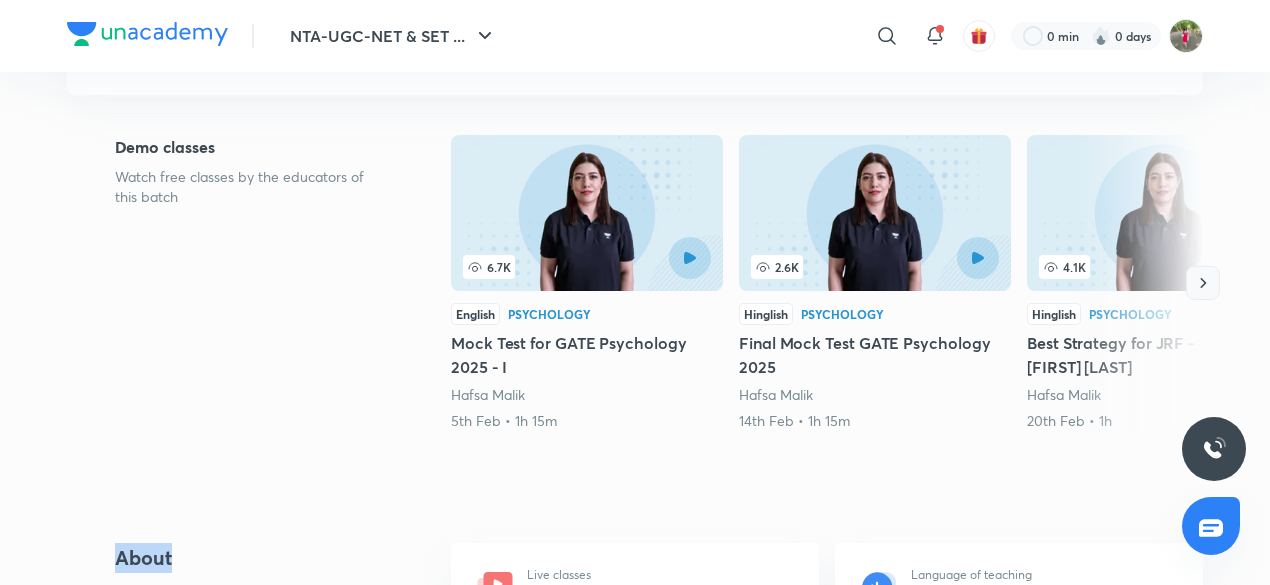 drag, startPoint x: 1076, startPoint y: 346, endPoint x: 1196, endPoint y: 273, distance: 140.45996 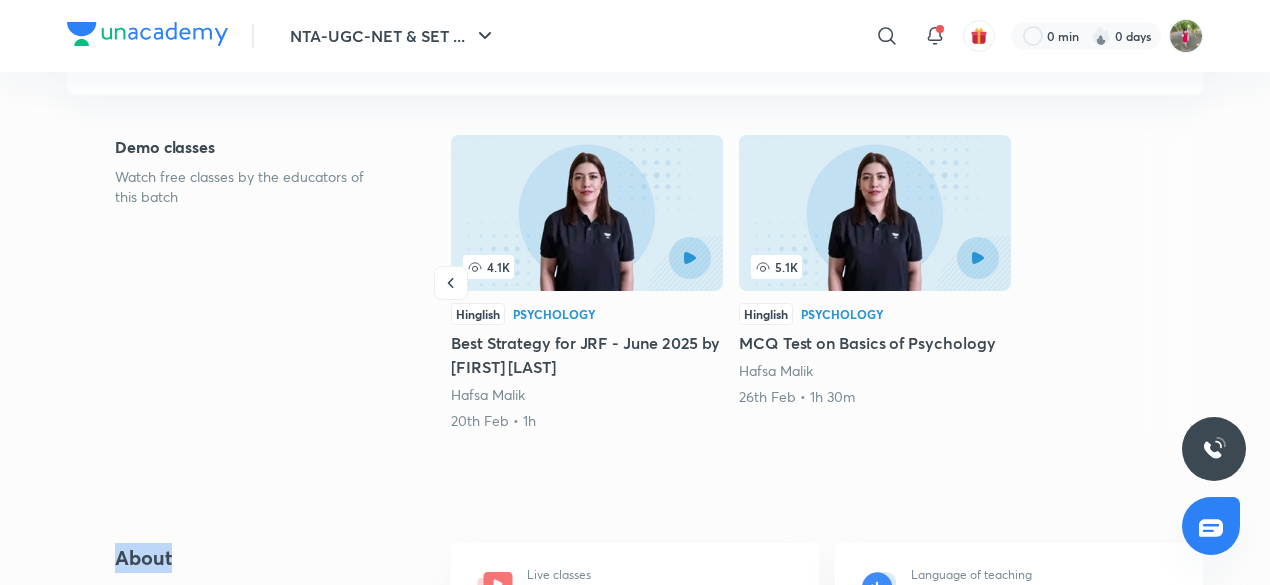 click on "Best Strategy for JRF - June 2025 by [FIRST] [LAST]" at bounding box center (587, 355) 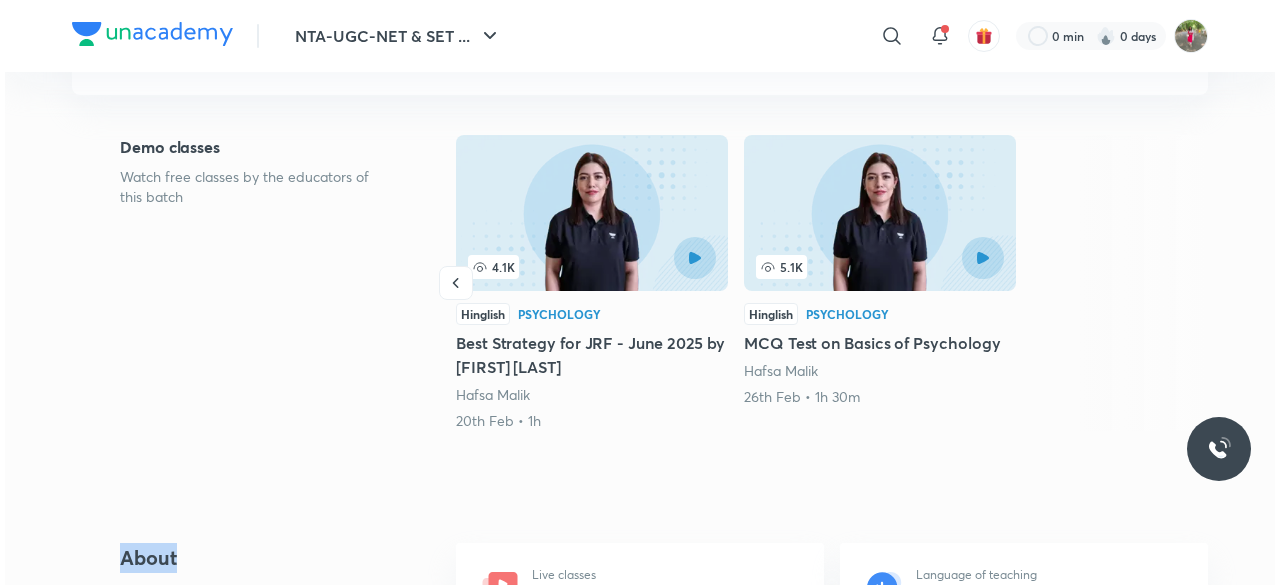 scroll, scrollTop: 0, scrollLeft: 0, axis: both 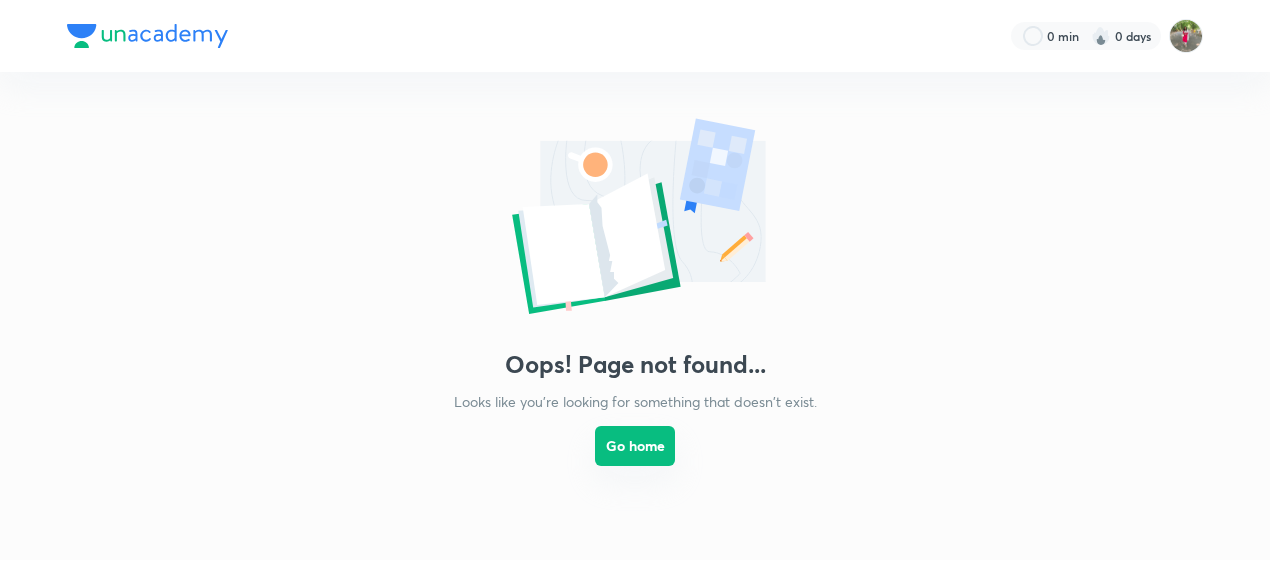 click on "Go home" at bounding box center [635, 446] 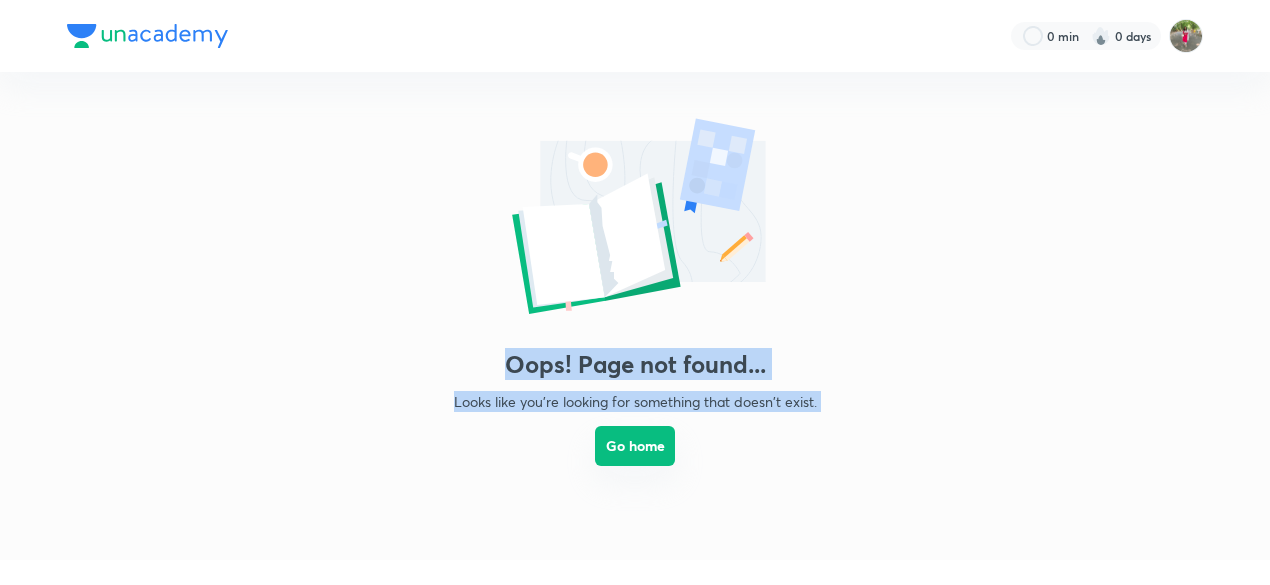 drag, startPoint x: 504, startPoint y: 379, endPoint x: 640, endPoint y: 457, distance: 156.7801 